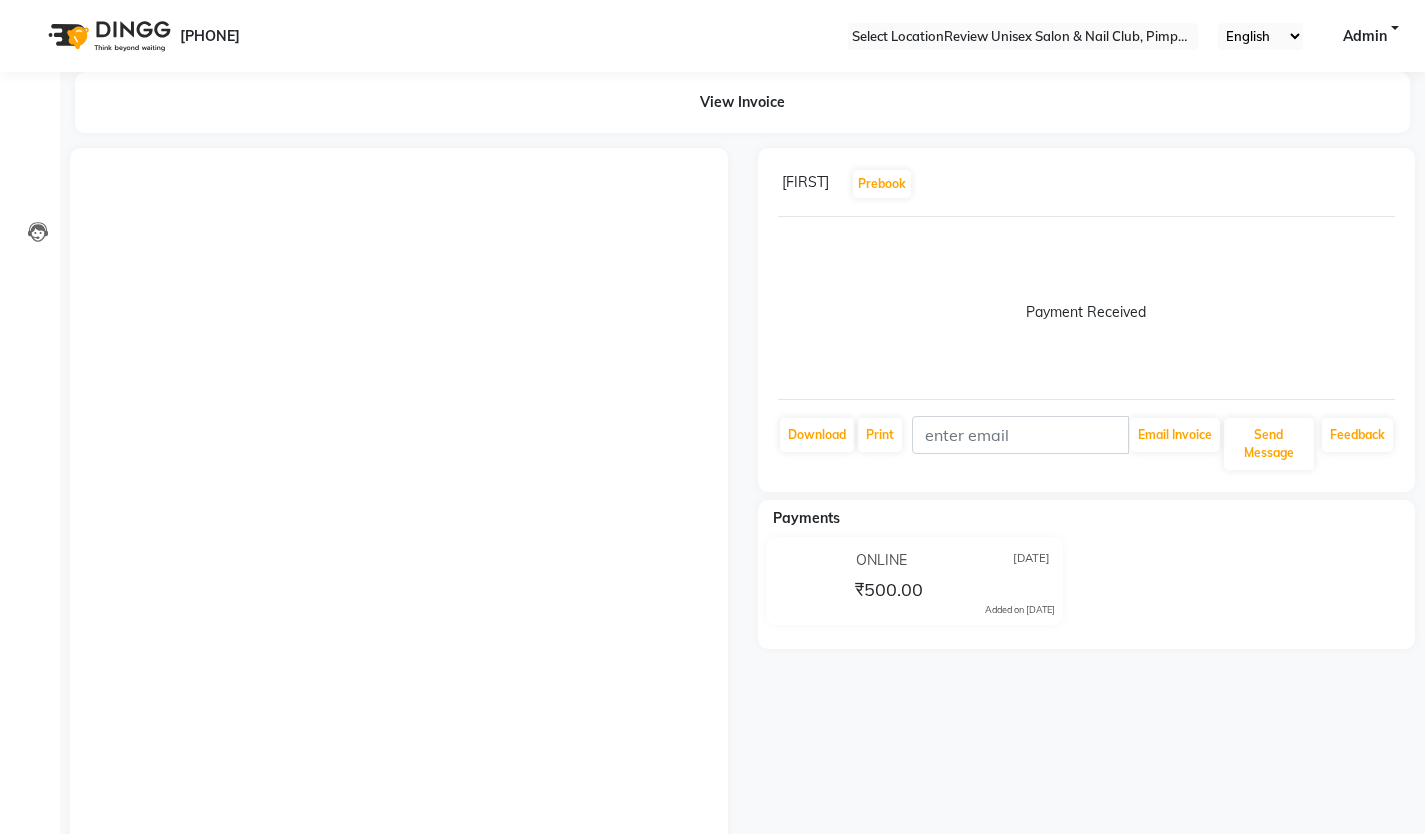scroll, scrollTop: 0, scrollLeft: 0, axis: both 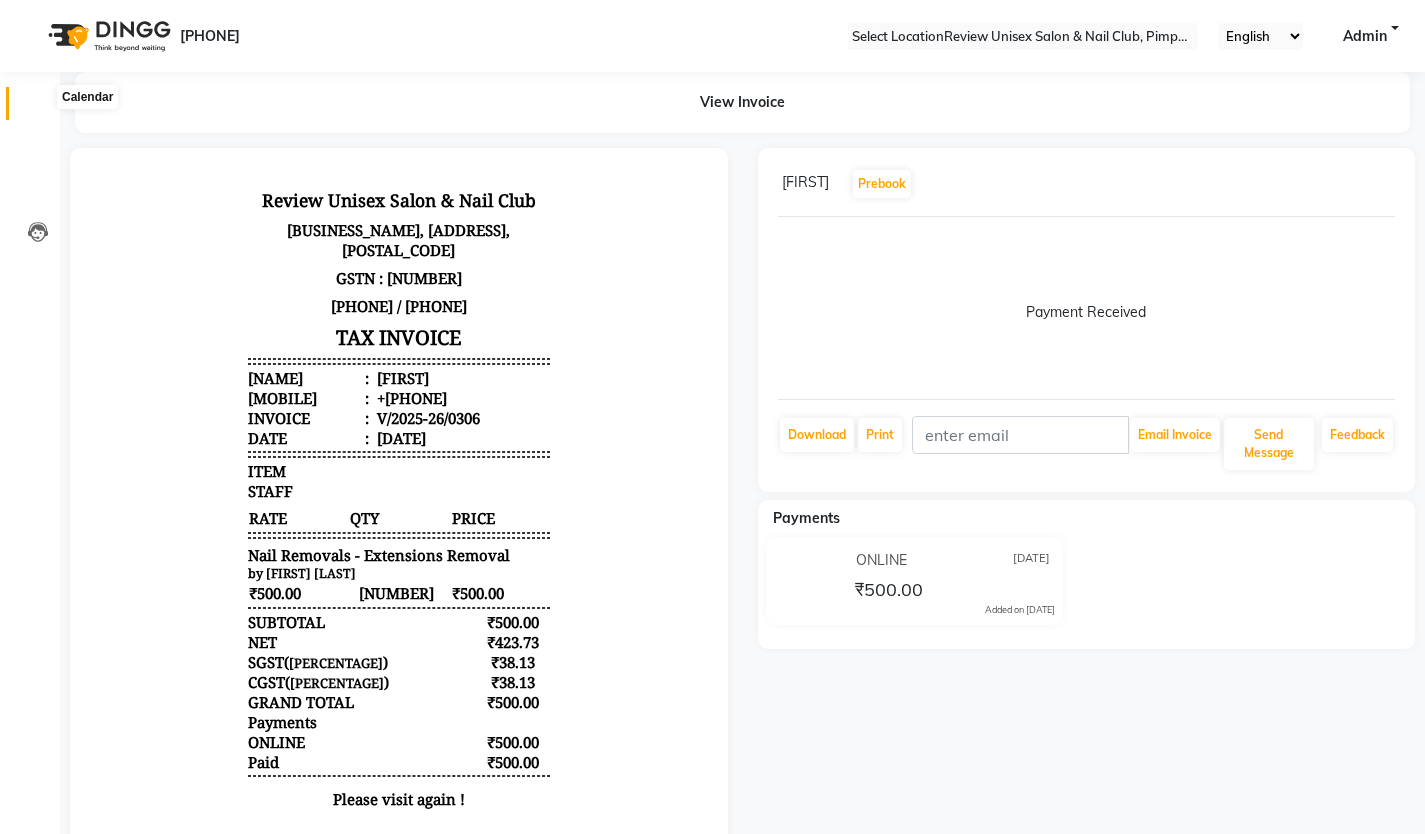 click at bounding box center [38, 108] 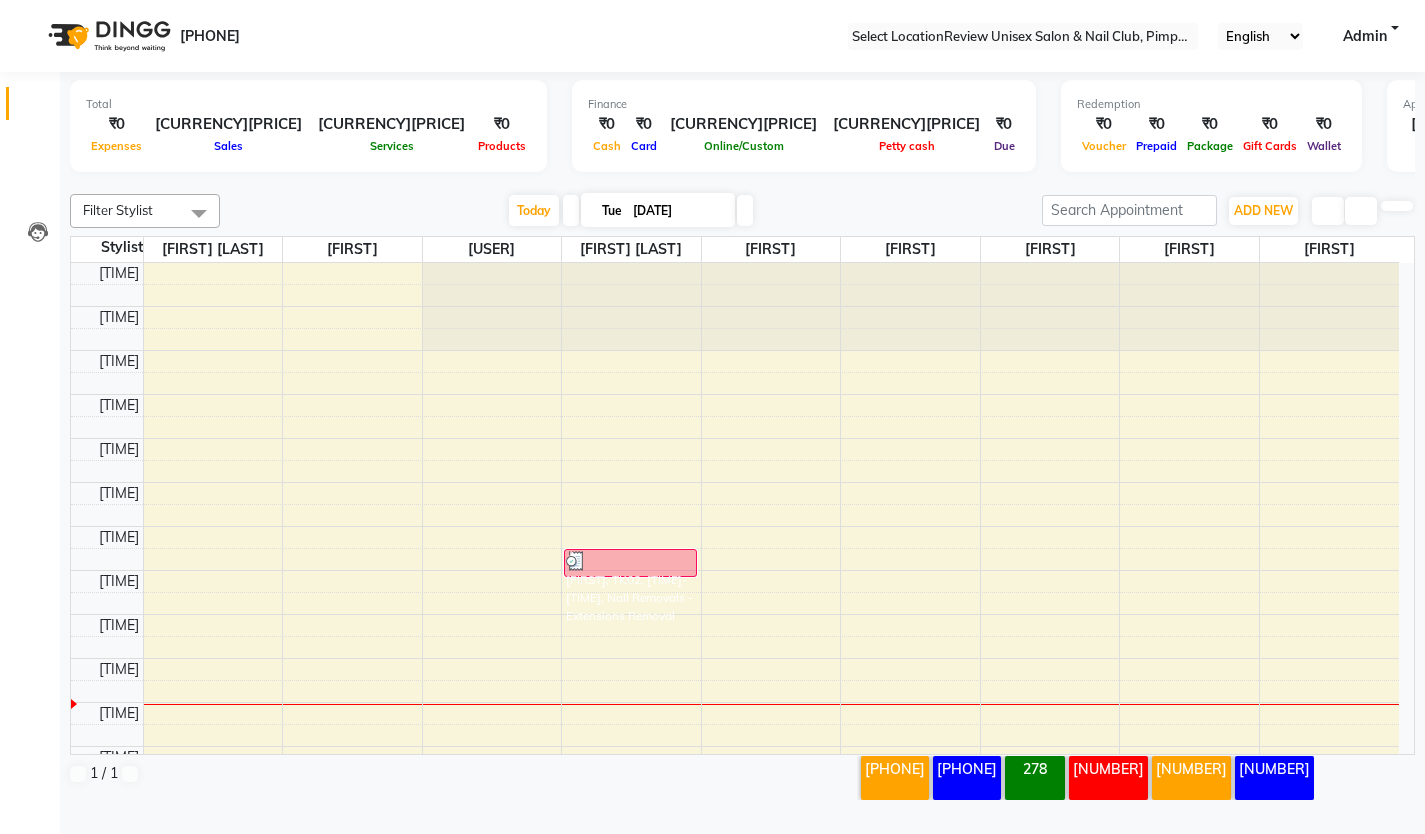 scroll, scrollTop: 200, scrollLeft: 0, axis: vertical 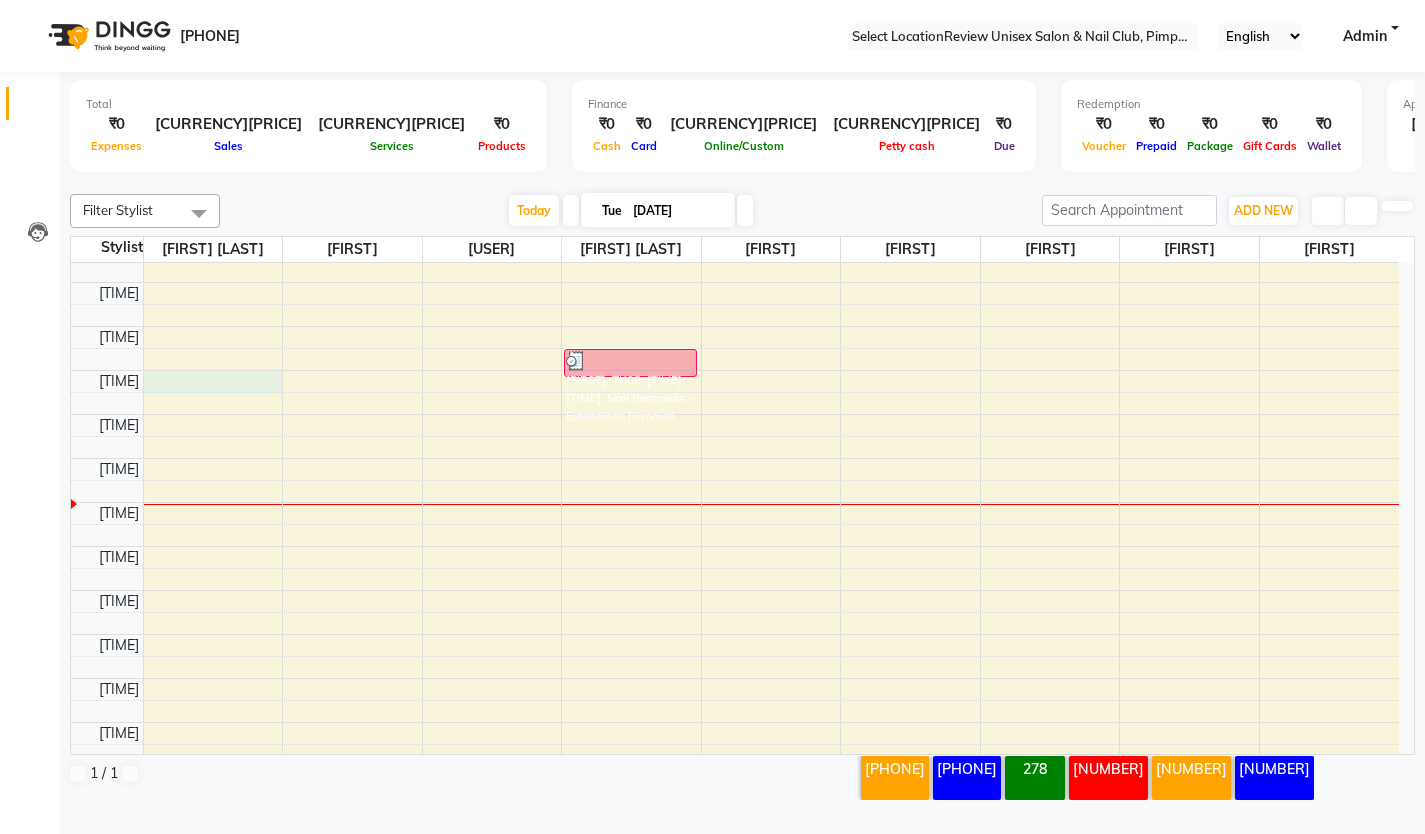 click on "[TIME] [TIME] [TIME] [TIME] [TIME] [TIME] [TIME] [TIME] [TIME] [TIME] [TIME] [TIME] [TIME] [TIME] [TIME] [TIME] [TIME] [TIME] [TIME] [TIME] [TIME] [TIME] [TIME] [TIME] [TIME] [TIME] [FIRST], TK02, [TIME]-[TIME], Nail Removals - Extensions Removal" at bounding box center (735, 634) 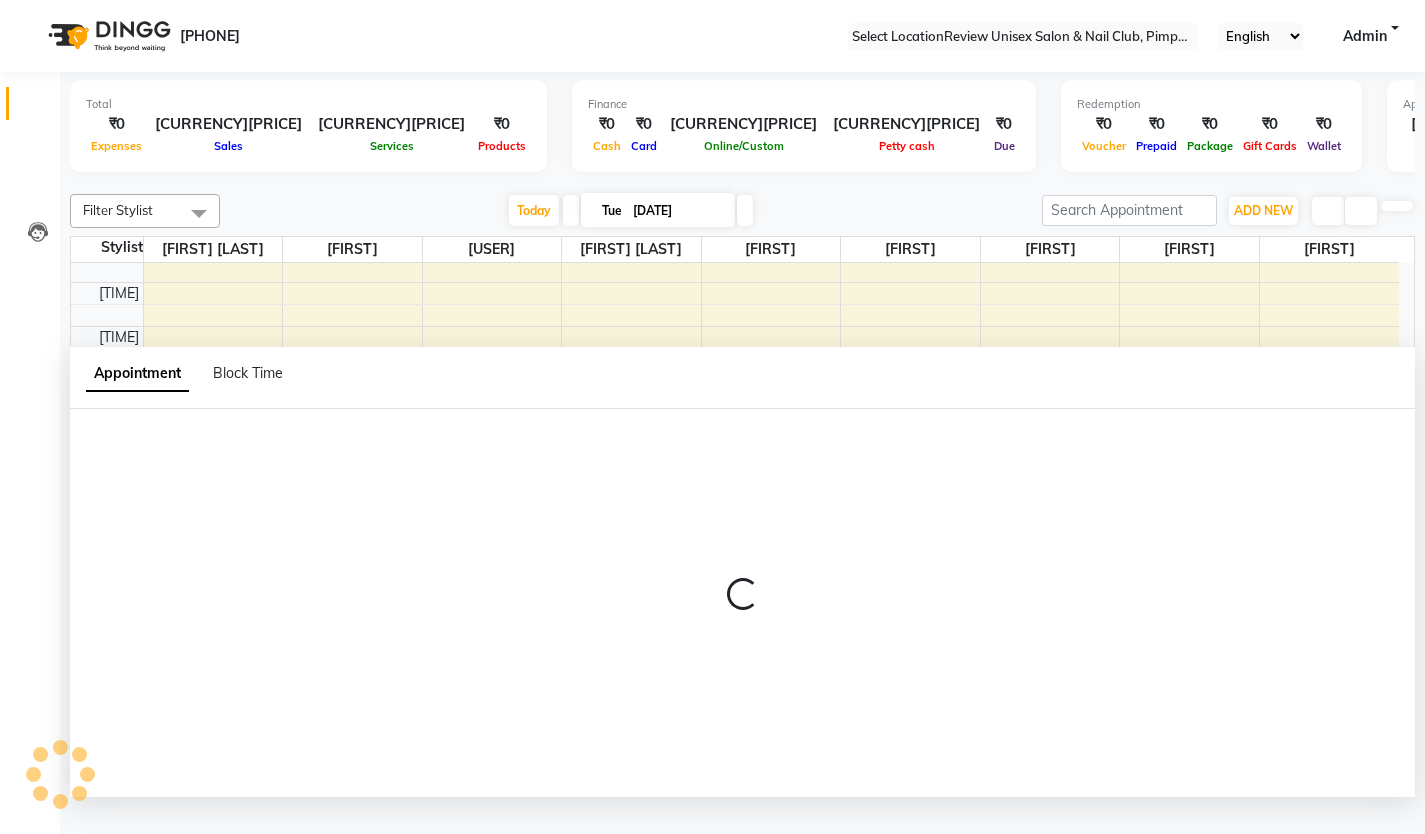 scroll, scrollTop: 1, scrollLeft: 0, axis: vertical 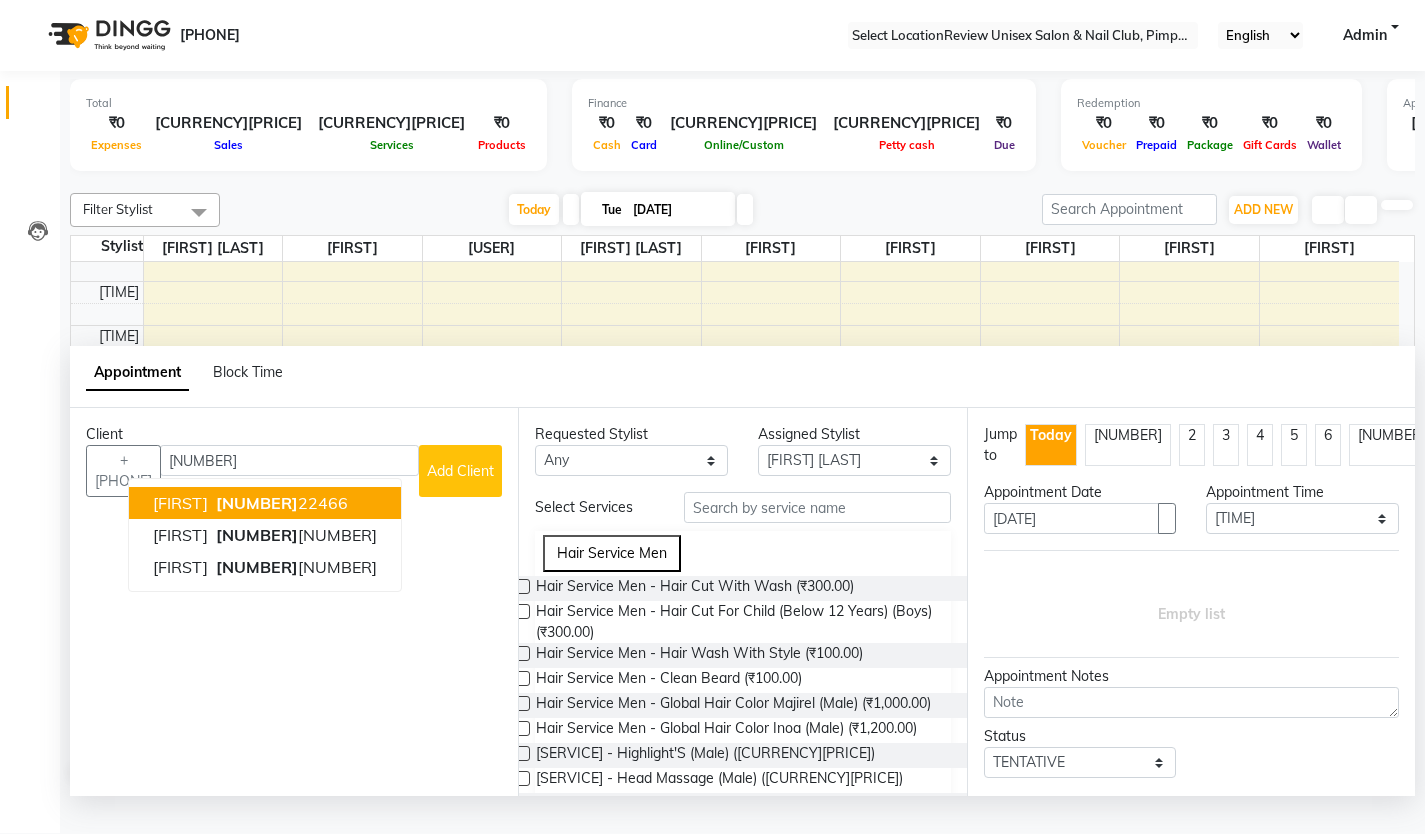 click on "[FIRST]   [PHONE]" at bounding box center [265, 503] 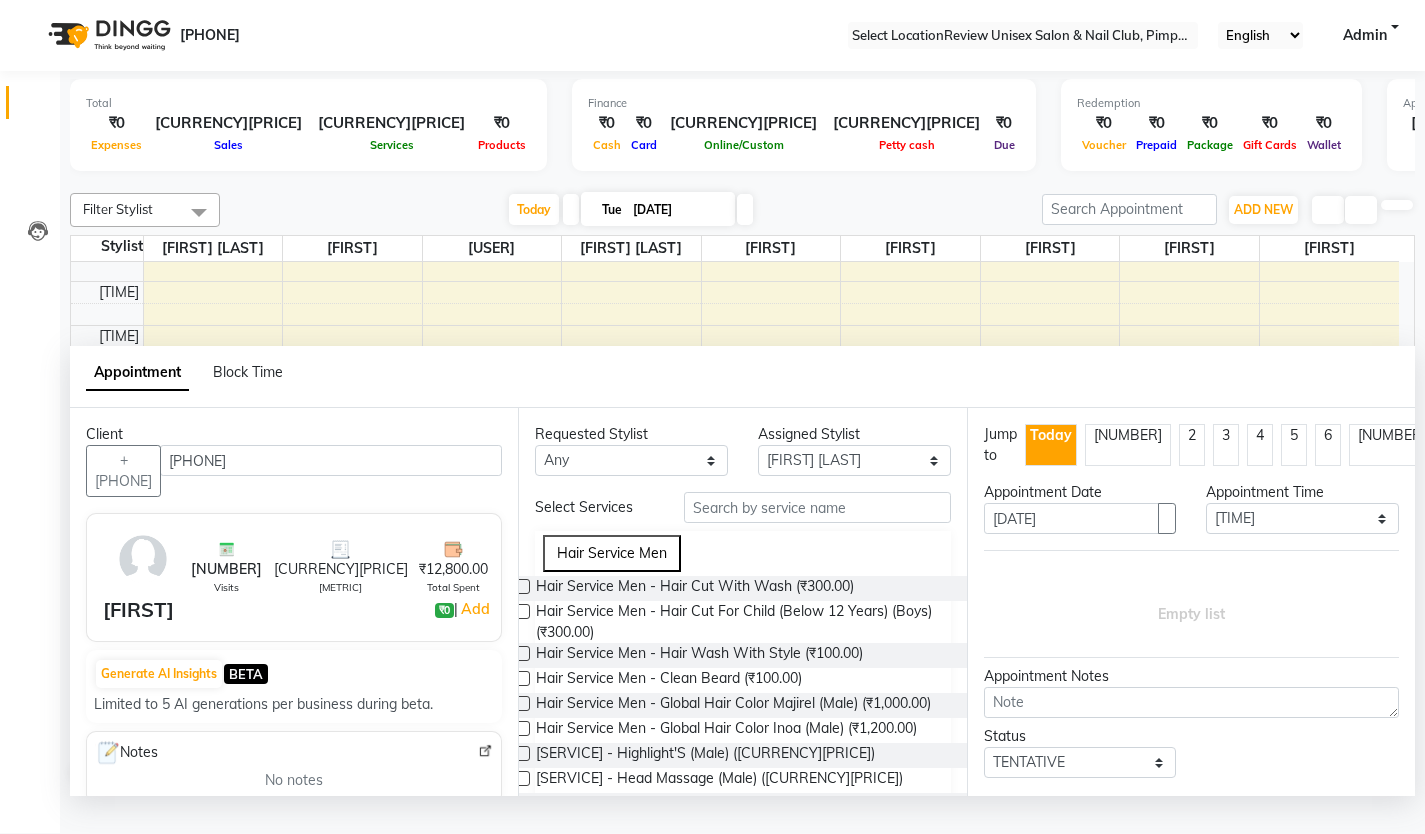 type on "[PHONE]" 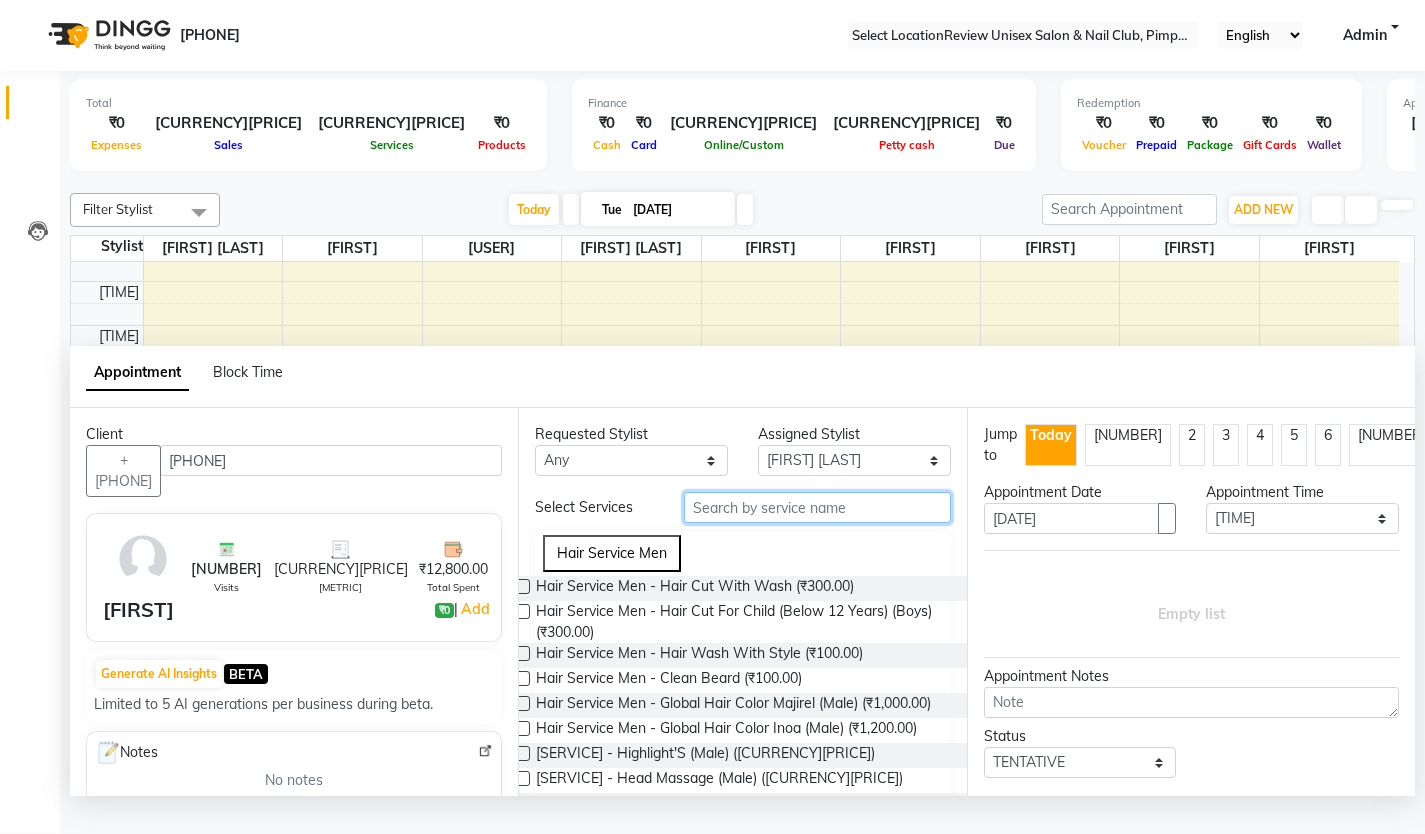 click at bounding box center (817, 507) 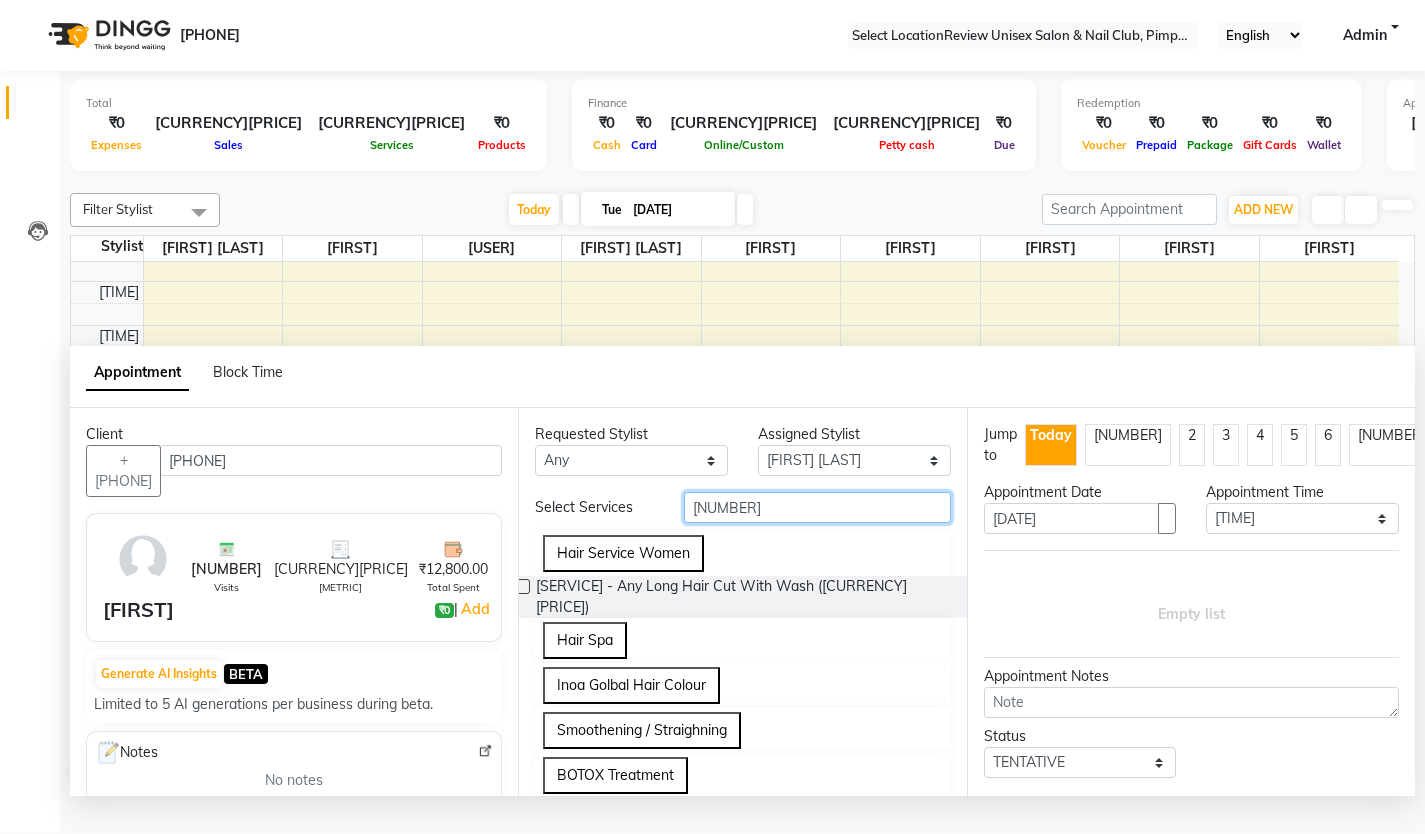 type on "[NUMBER]" 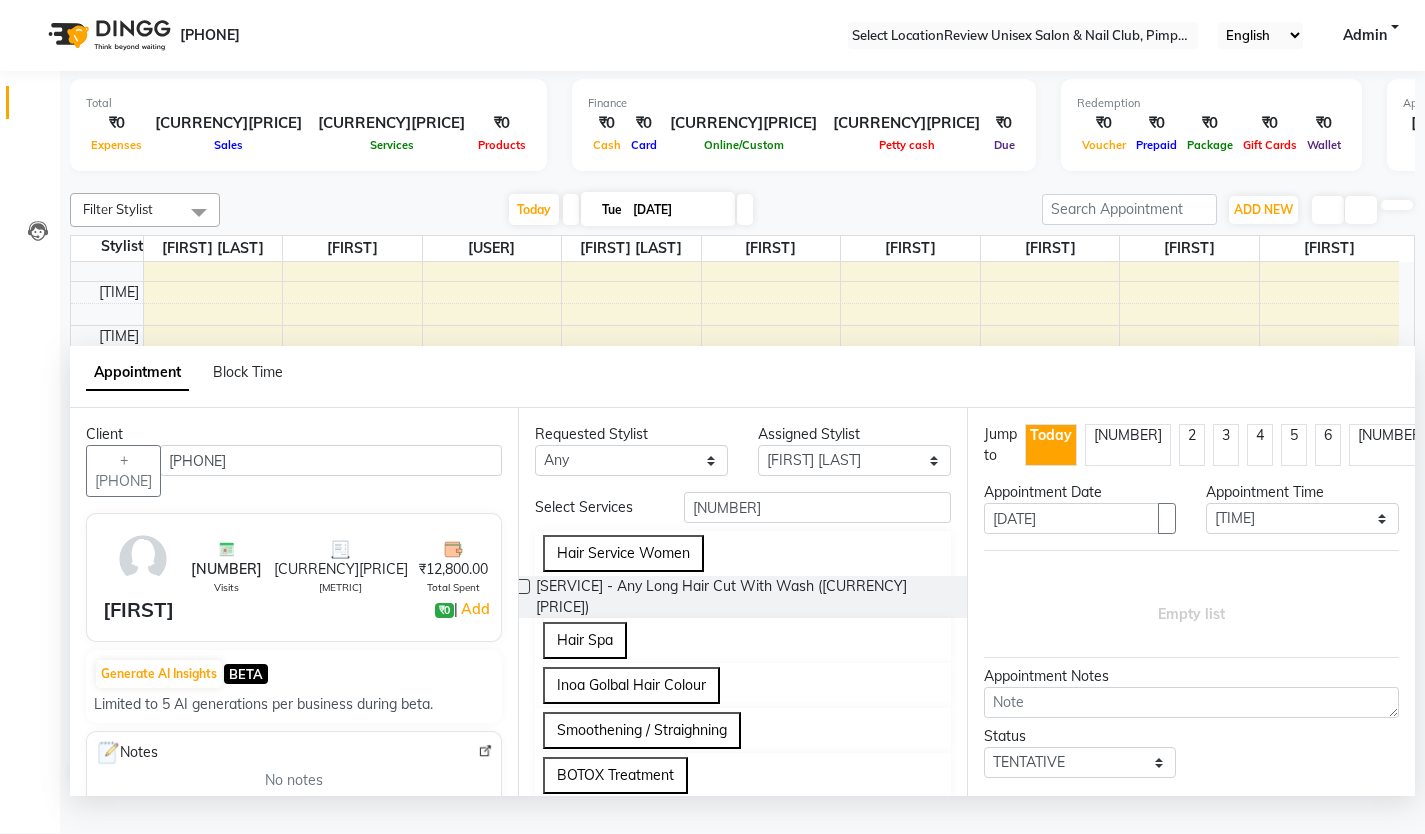 click at bounding box center [522, 586] 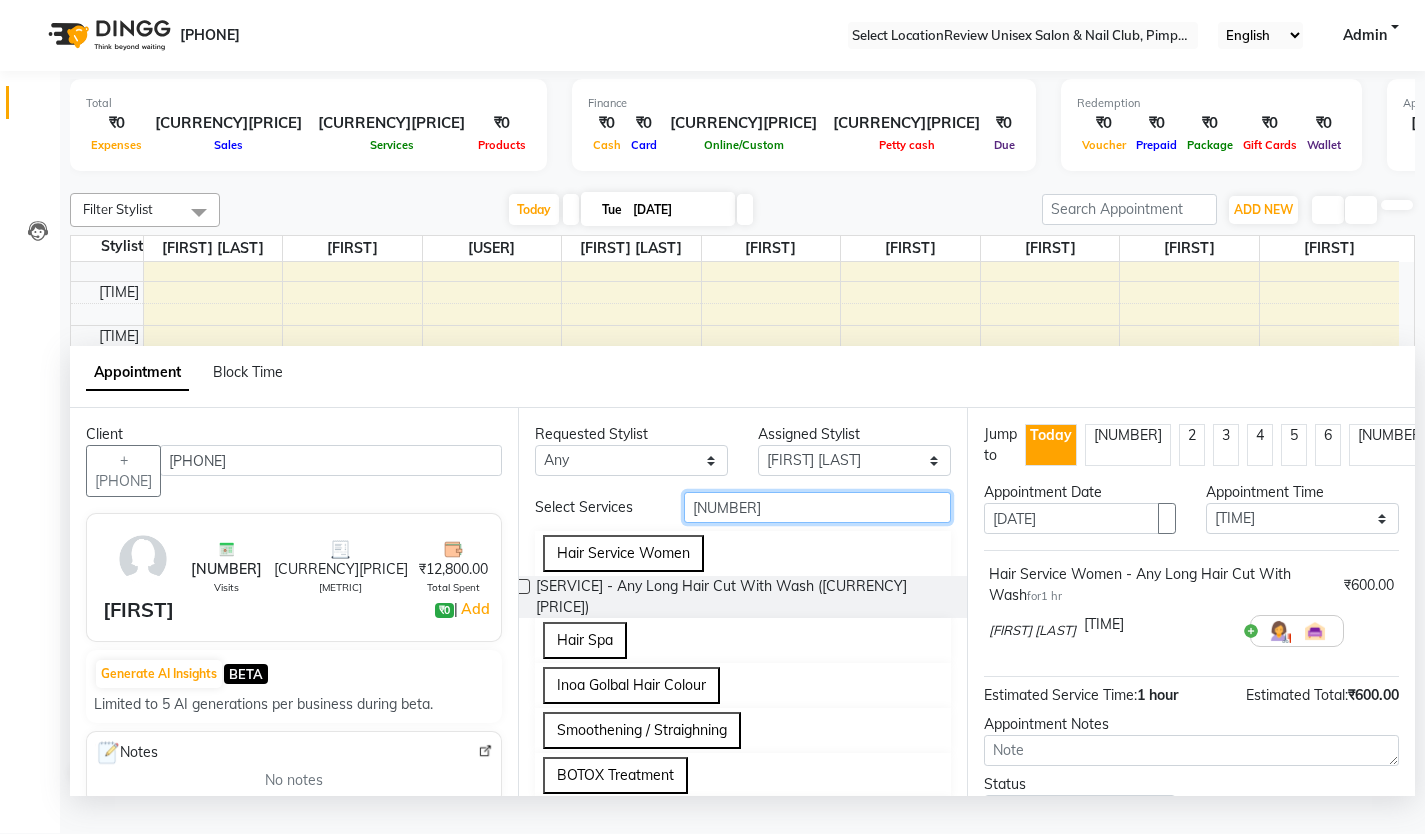 click on "[NUMBER]" at bounding box center [817, 507] 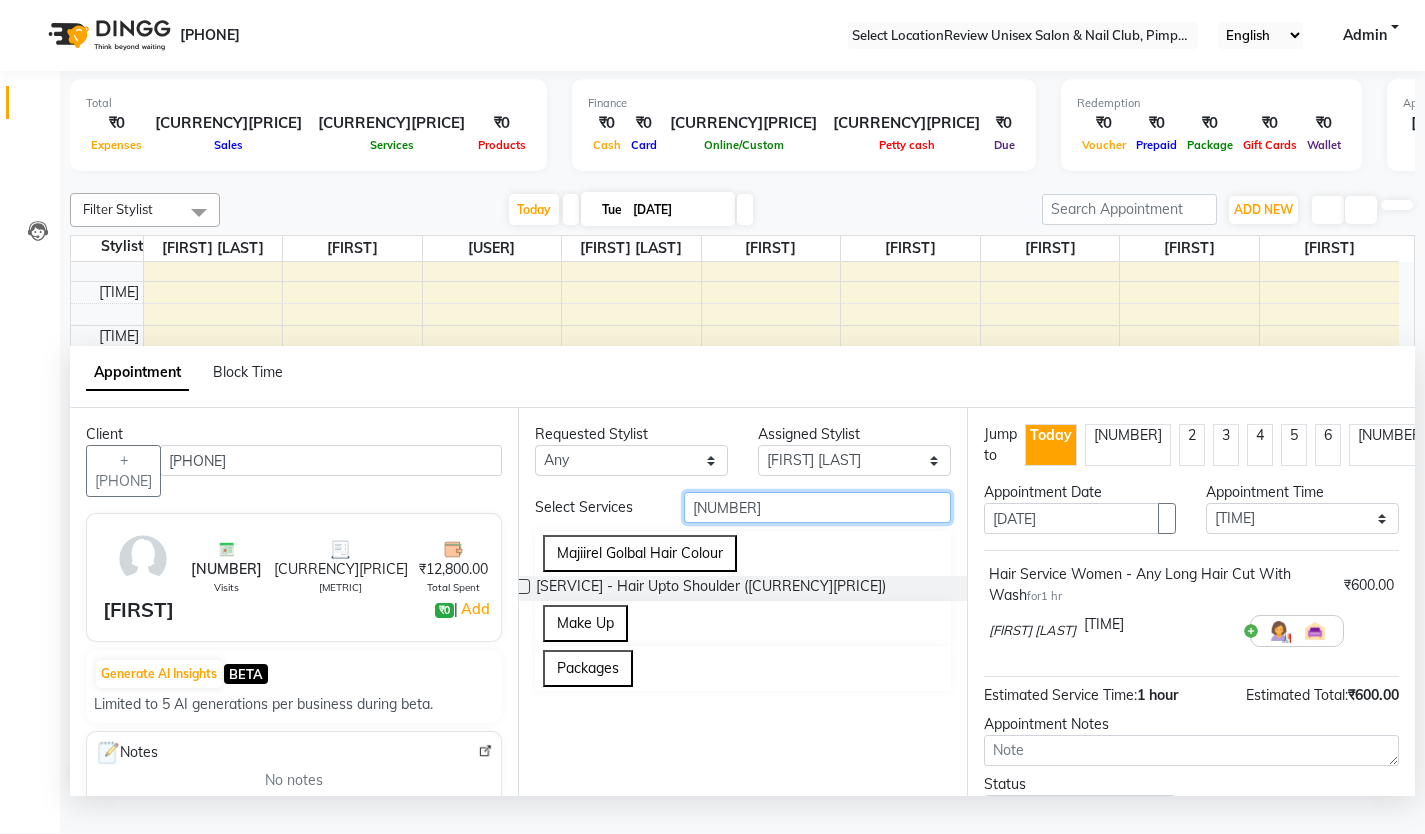 type on "[NUMBER]" 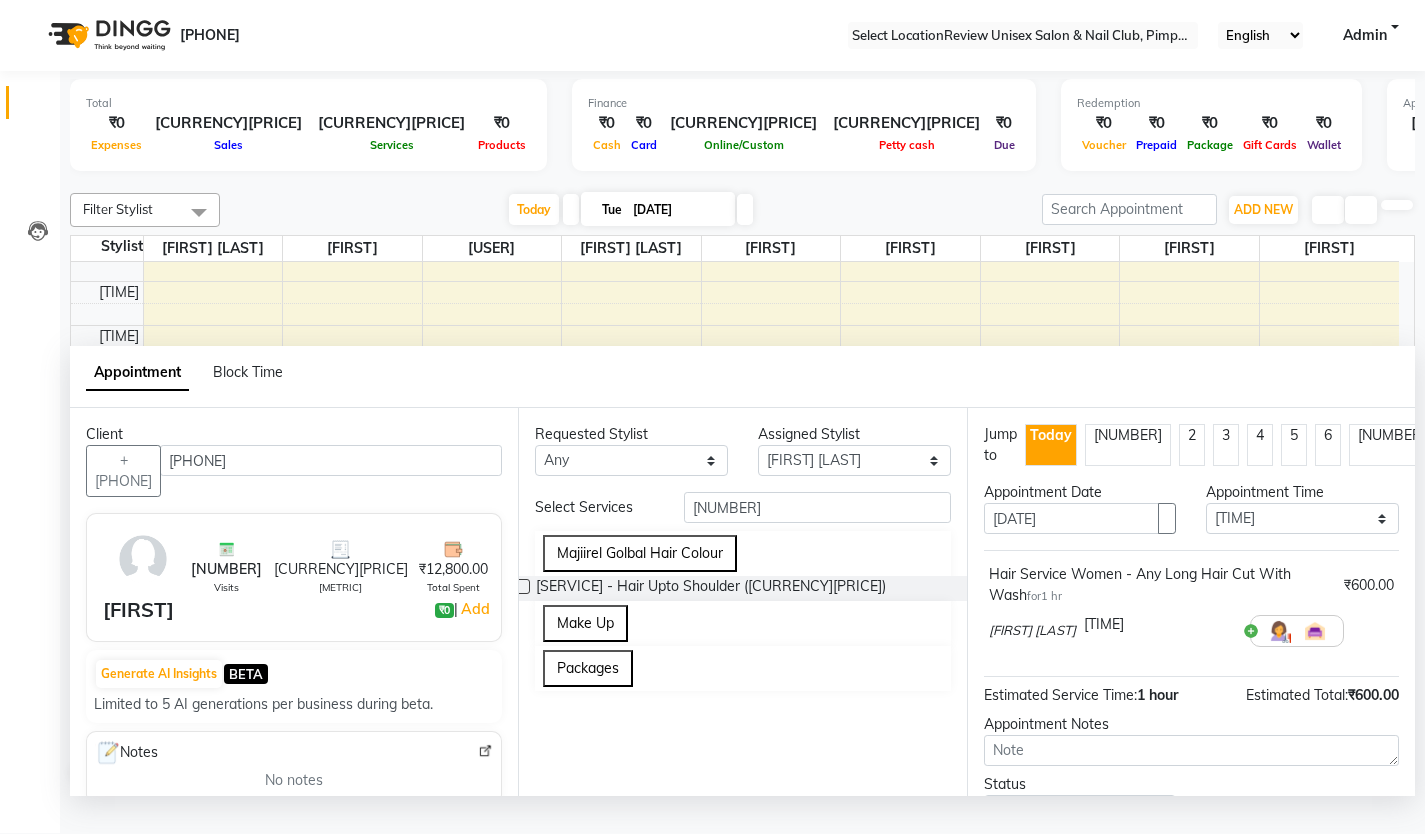 click at bounding box center (522, 586) 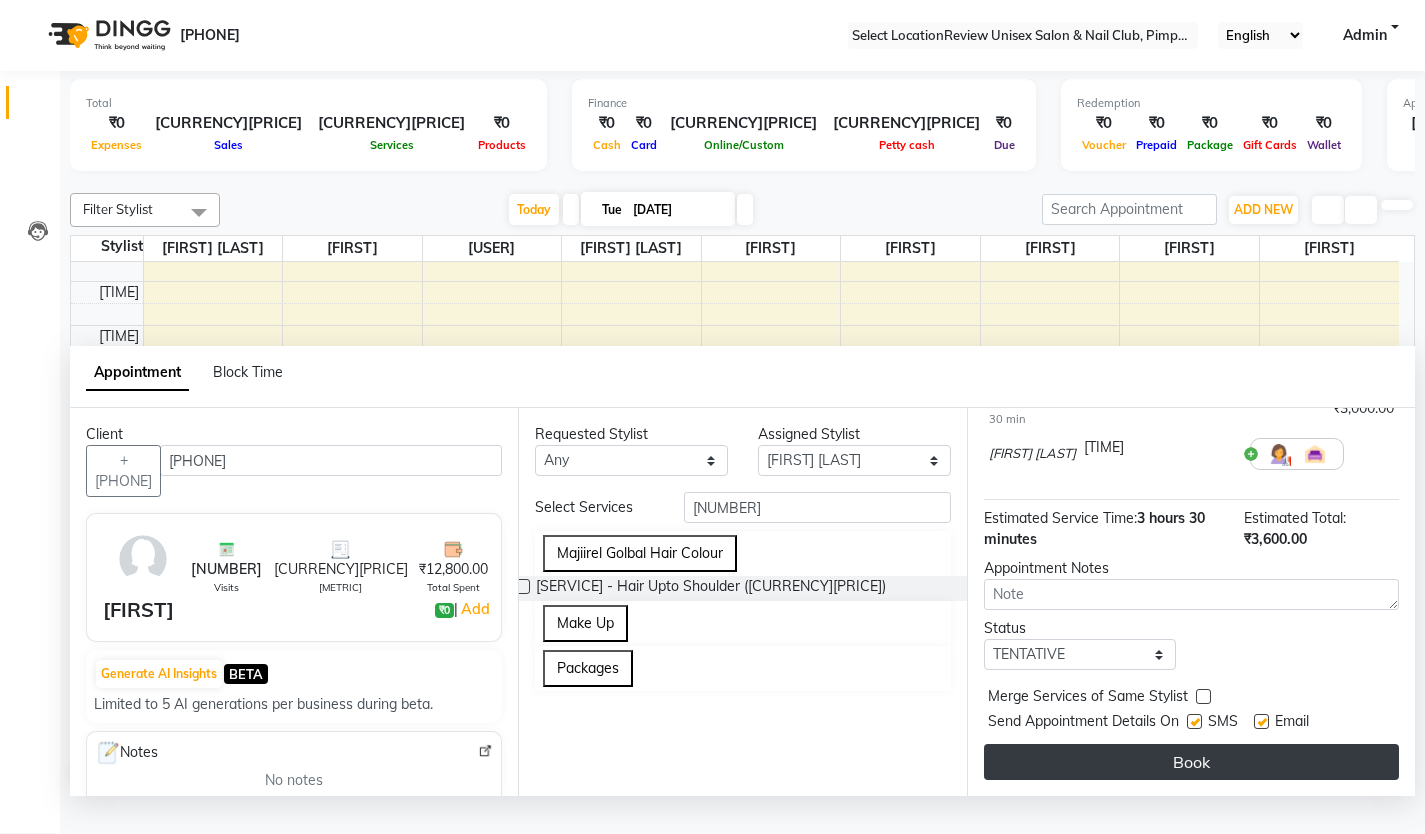 scroll, scrollTop: 298, scrollLeft: 0, axis: vertical 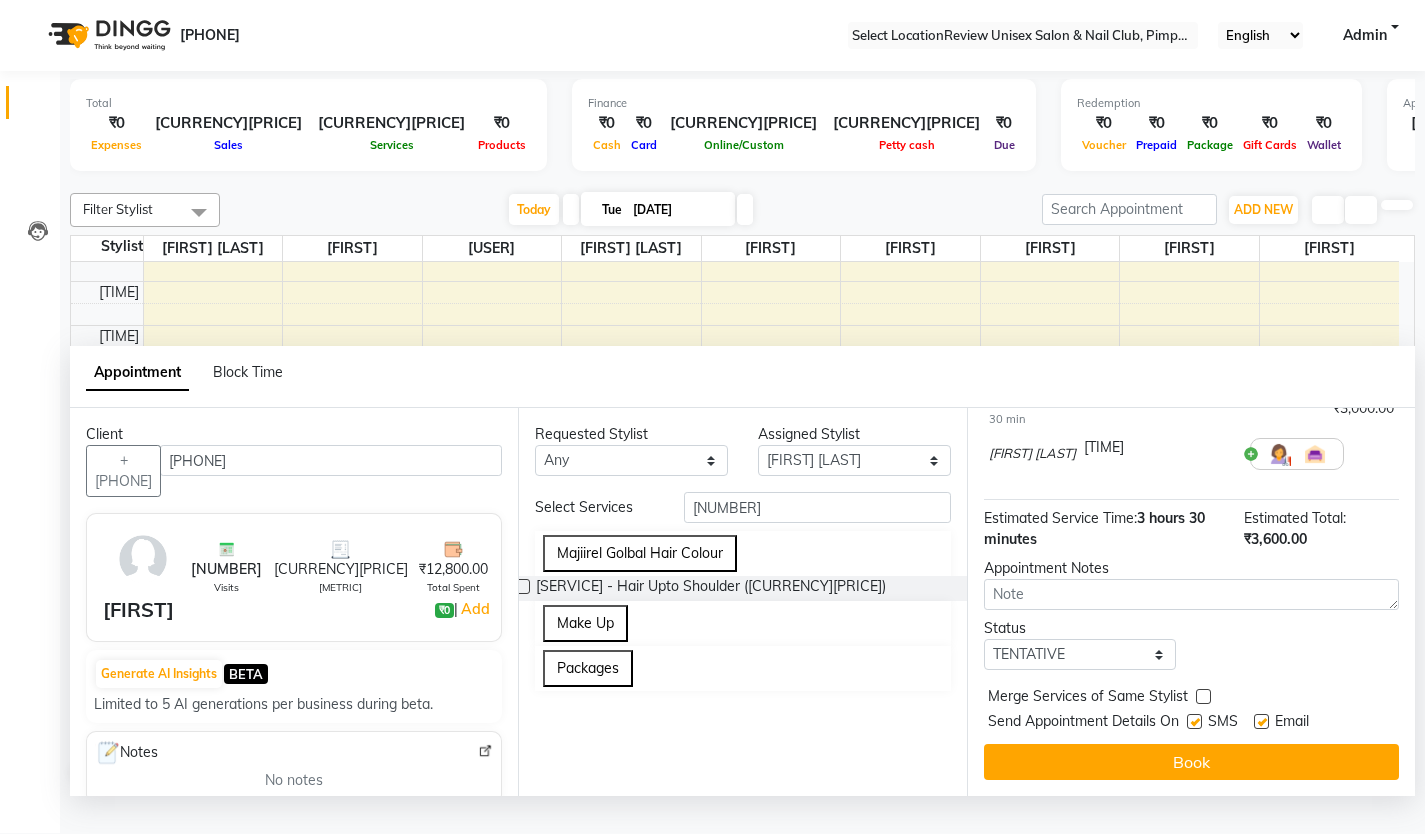 click at bounding box center [1261, 721] 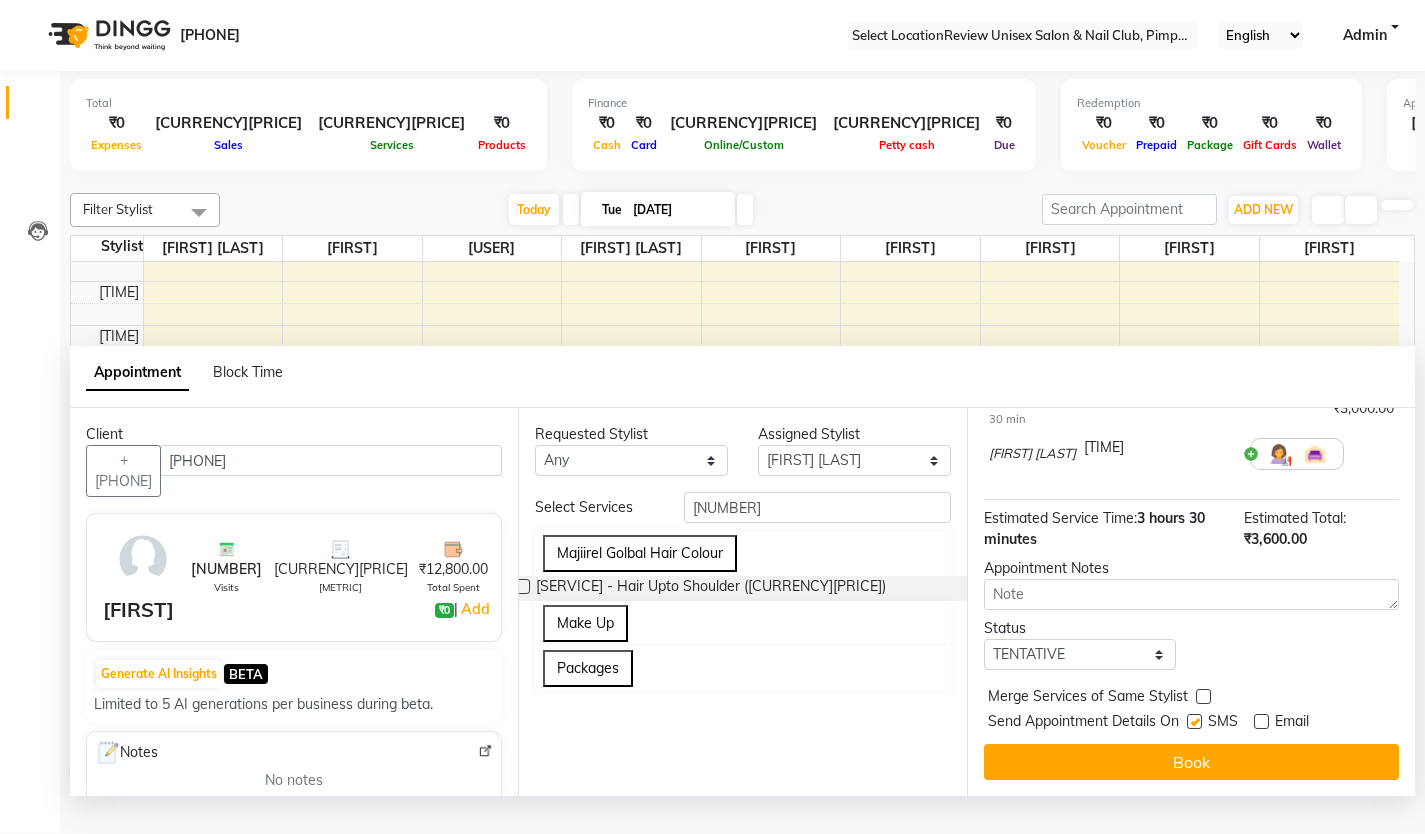 click at bounding box center (1194, 721) 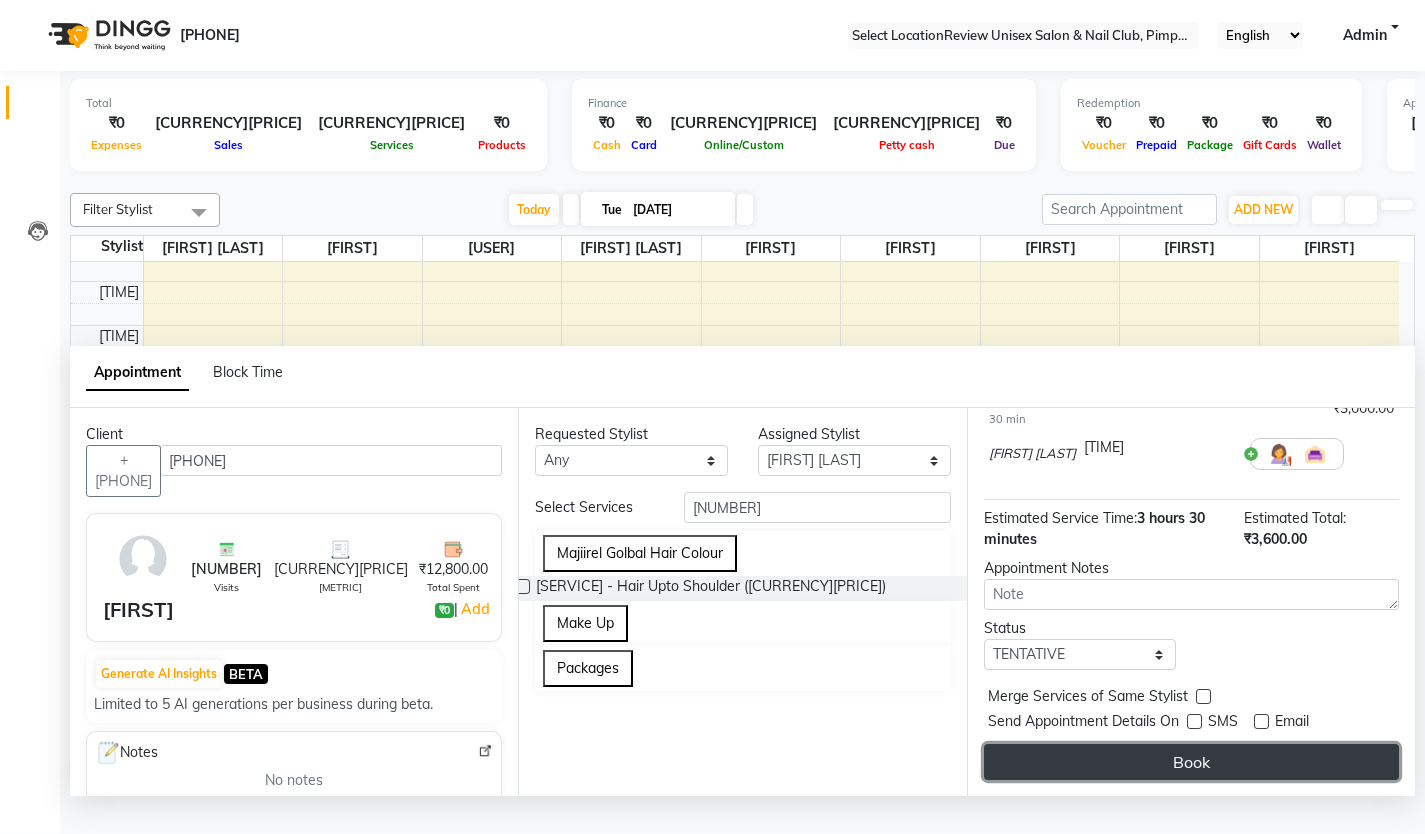 click on "Book" at bounding box center (1191, 762) 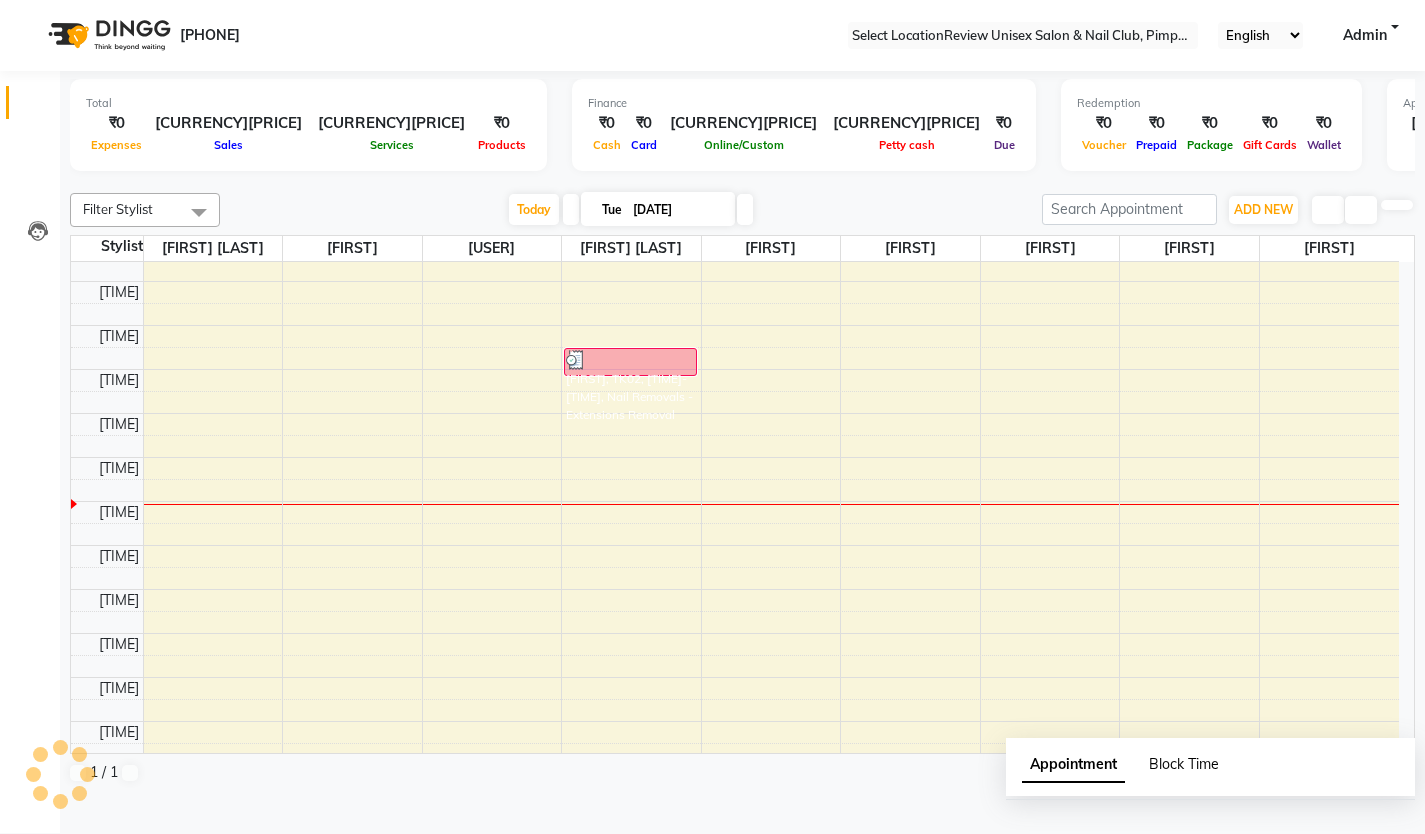 scroll, scrollTop: 0, scrollLeft: 0, axis: both 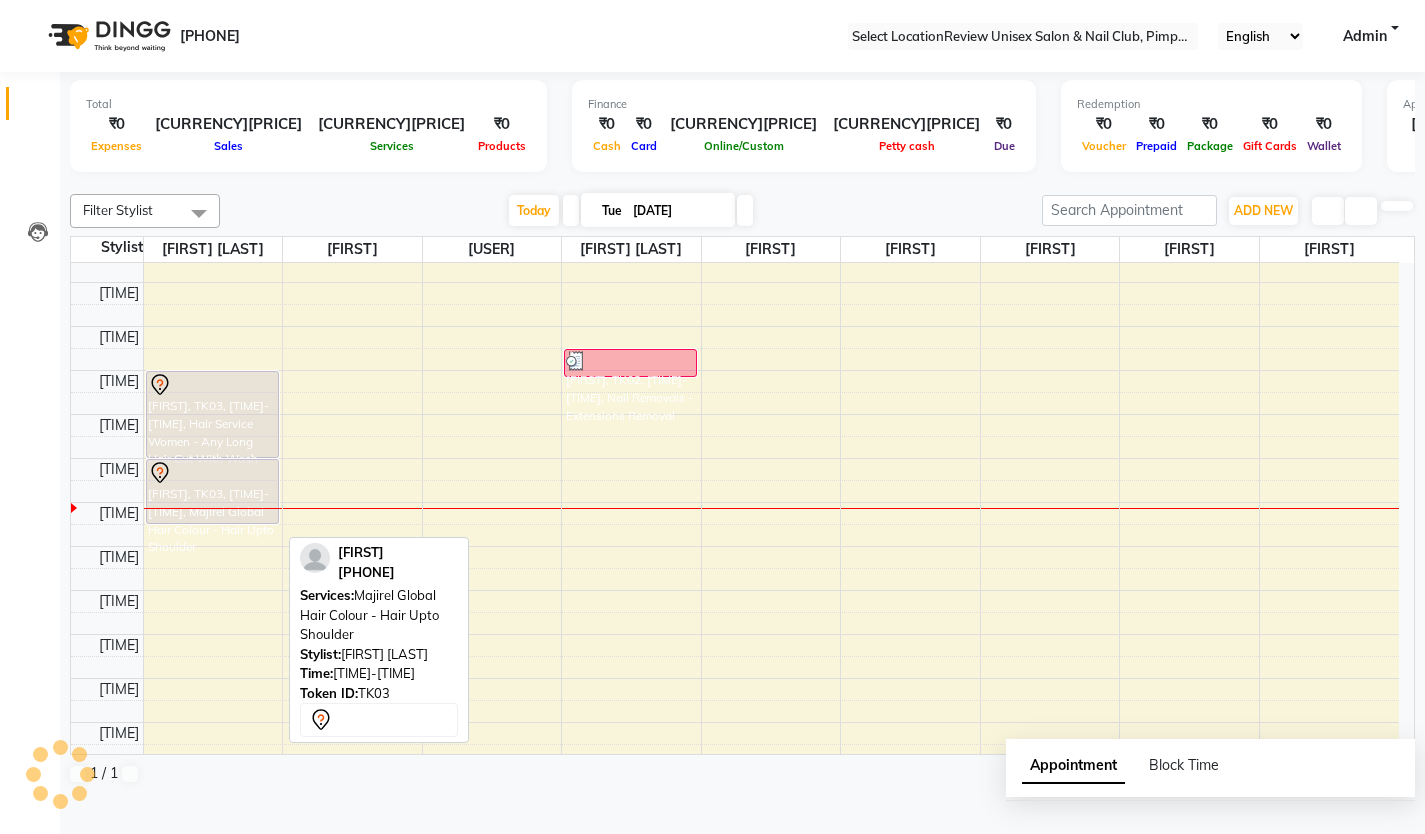 drag, startPoint x: 206, startPoint y: 695, endPoint x: 209, endPoint y: 544, distance: 151.0298 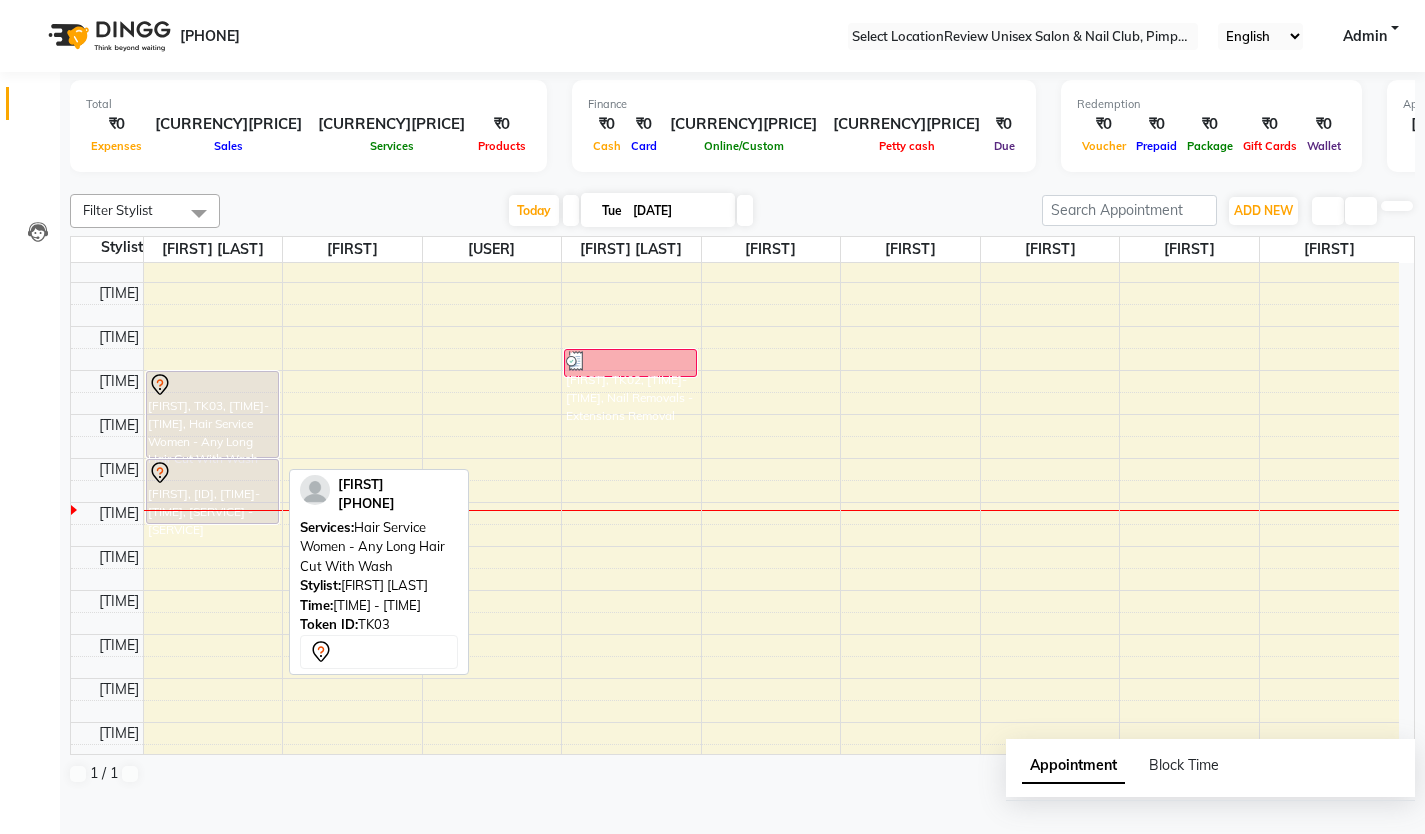 click on "[FIRST], TK03, [TIME]-[TIME], Hair Service Women - Any Long Hair Cut With Wash" at bounding box center [212, 414] 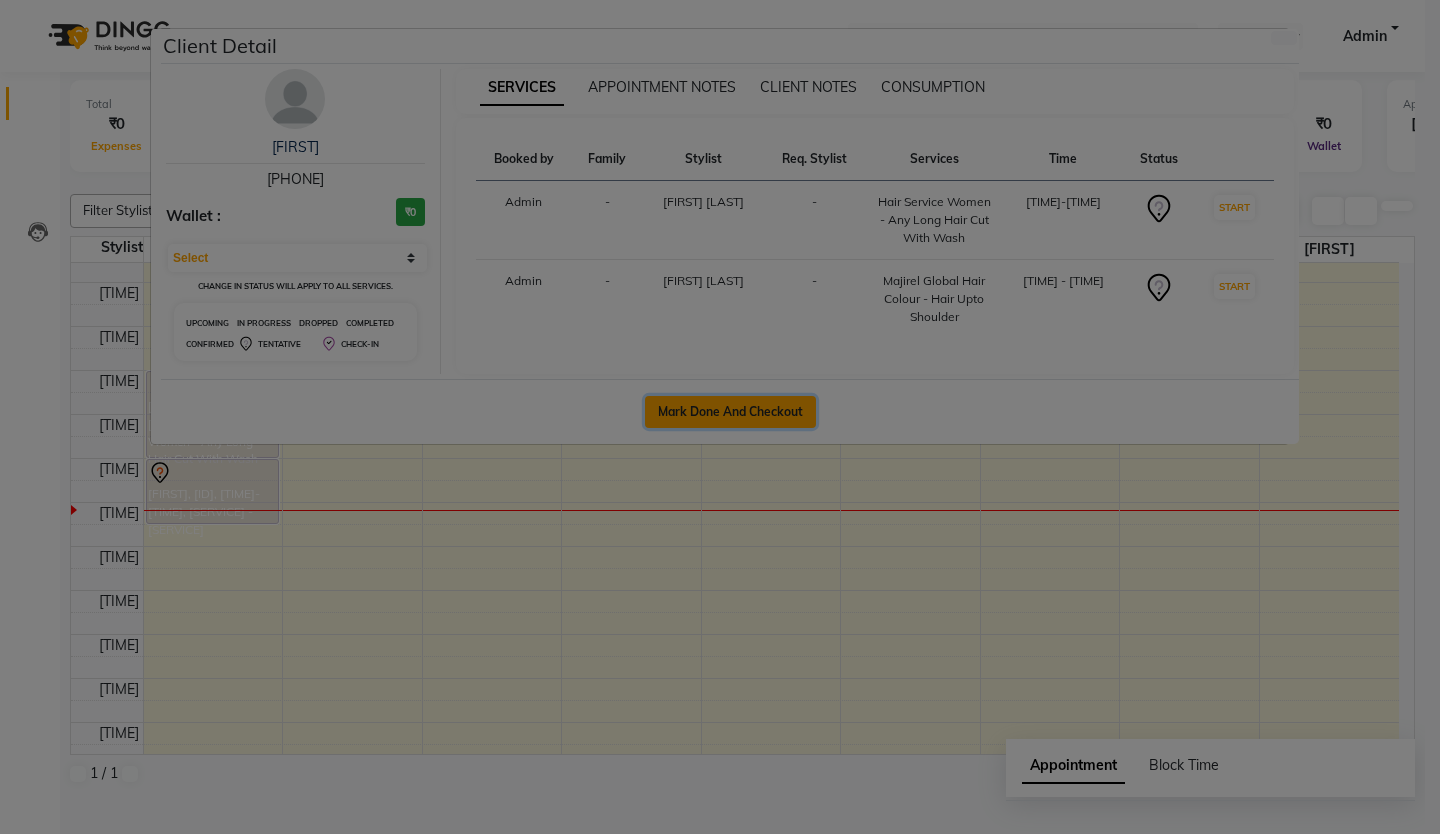click on "Mark Done And Checkout" at bounding box center (730, 412) 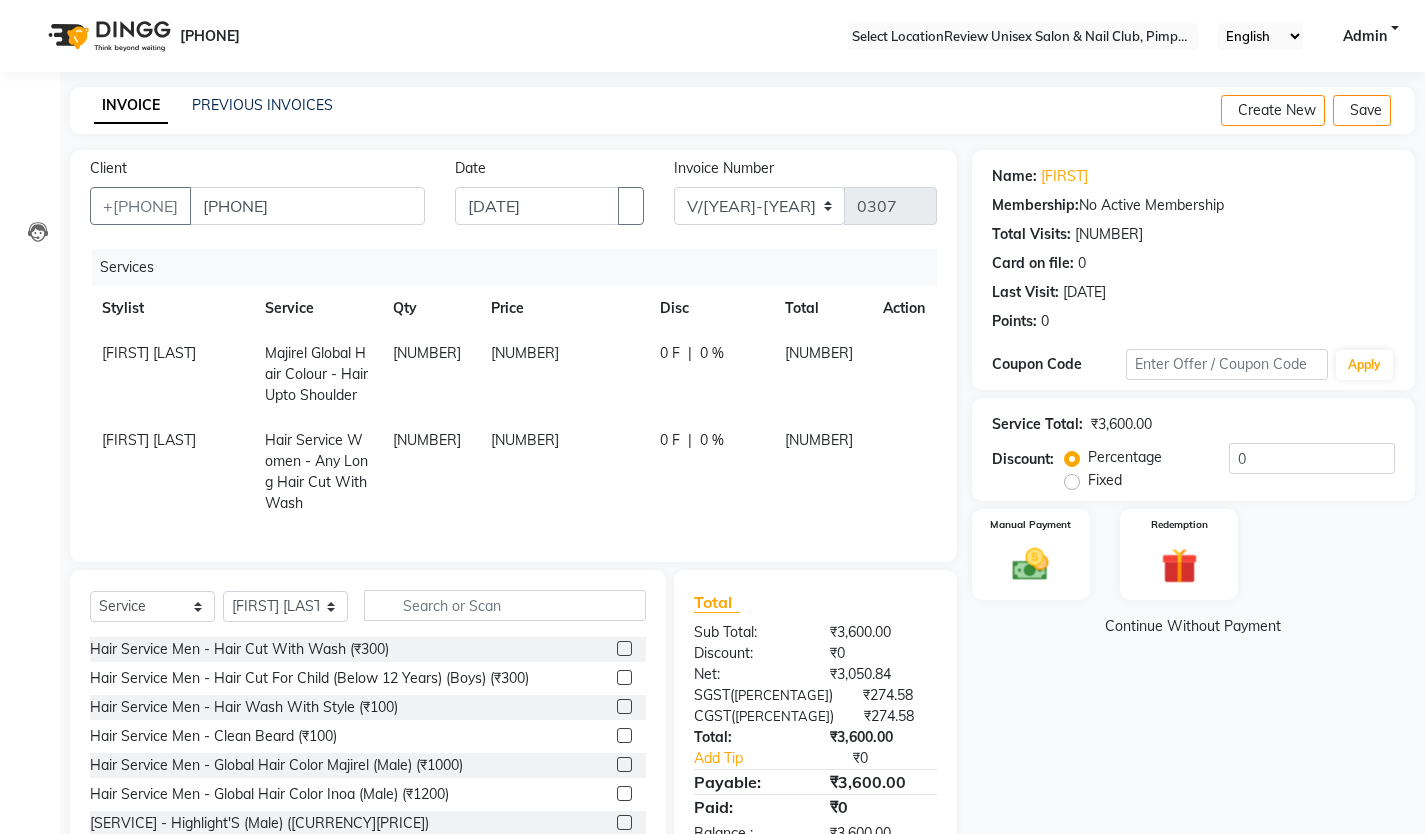 scroll, scrollTop: 75, scrollLeft: 0, axis: vertical 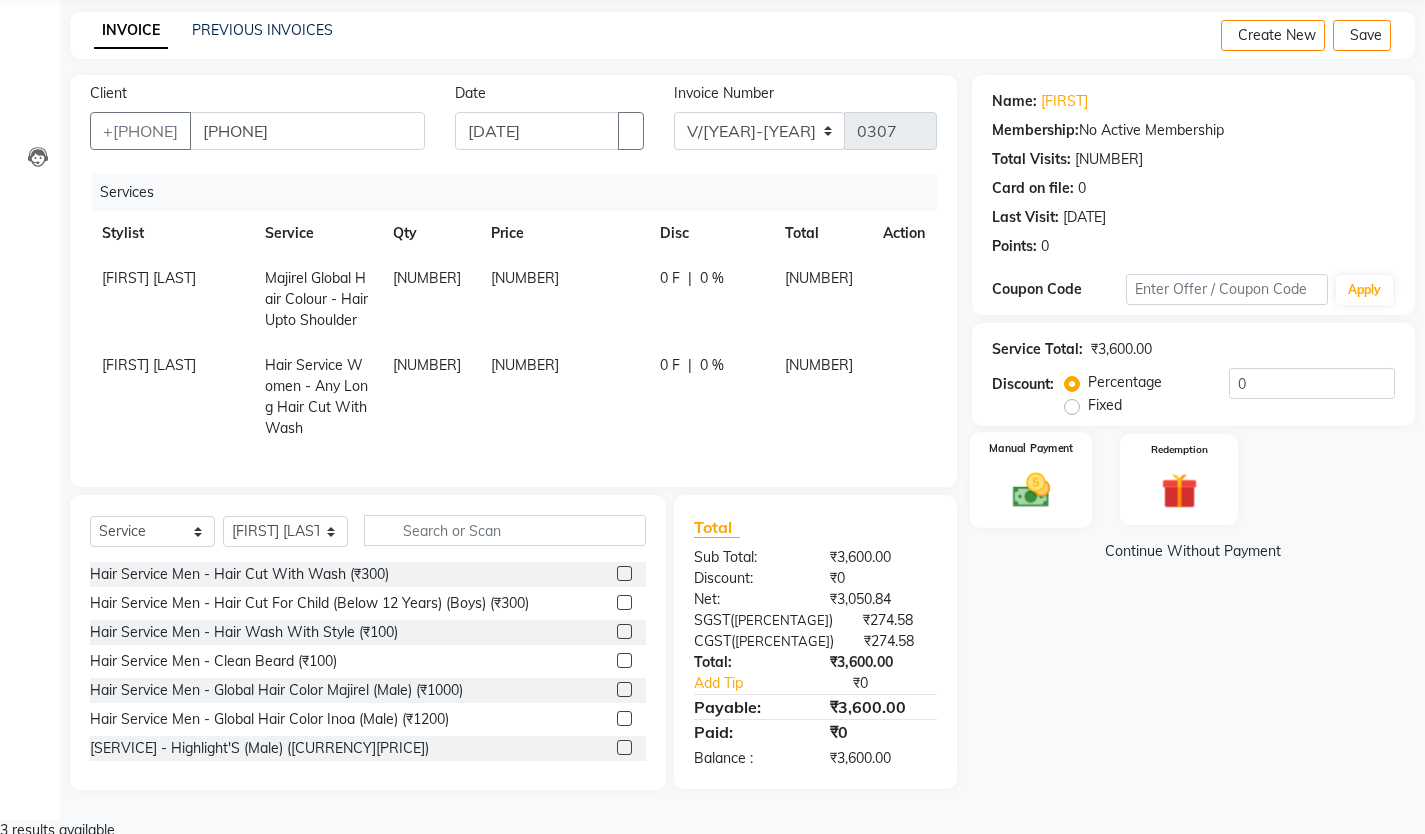 click at bounding box center [1030, 489] 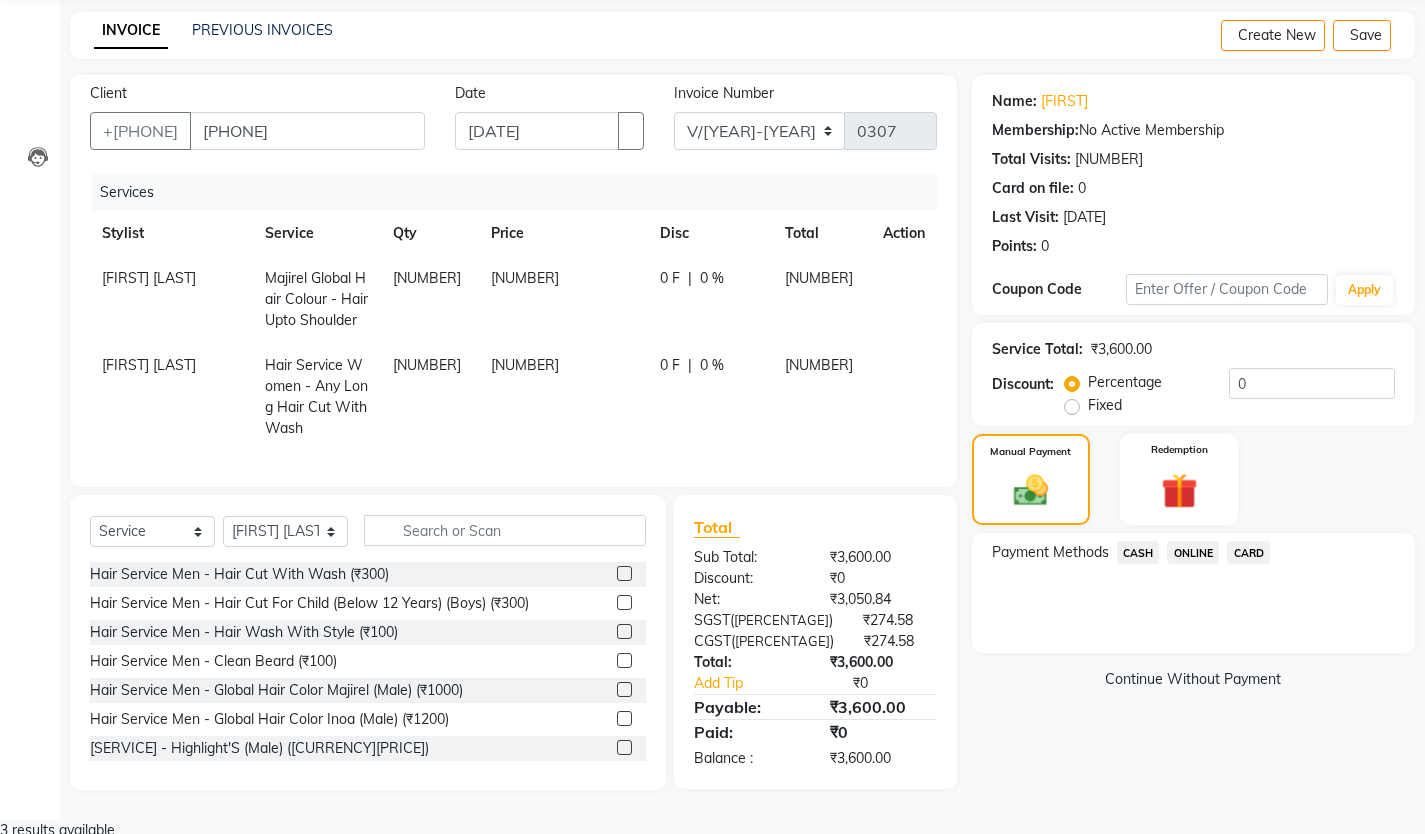 click on "ONLINE" at bounding box center (1138, 552) 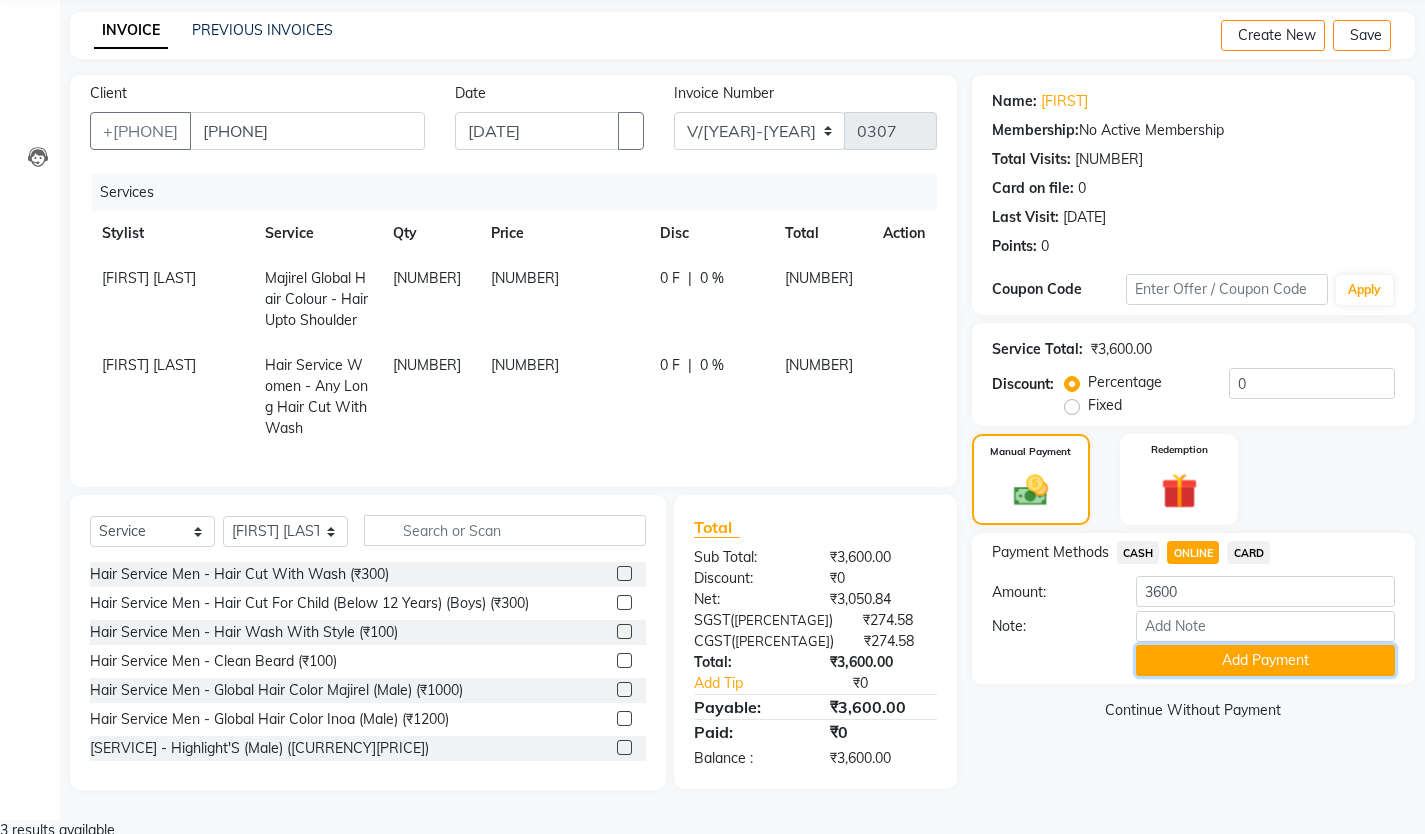 click on "Add Payment" at bounding box center [1265, 660] 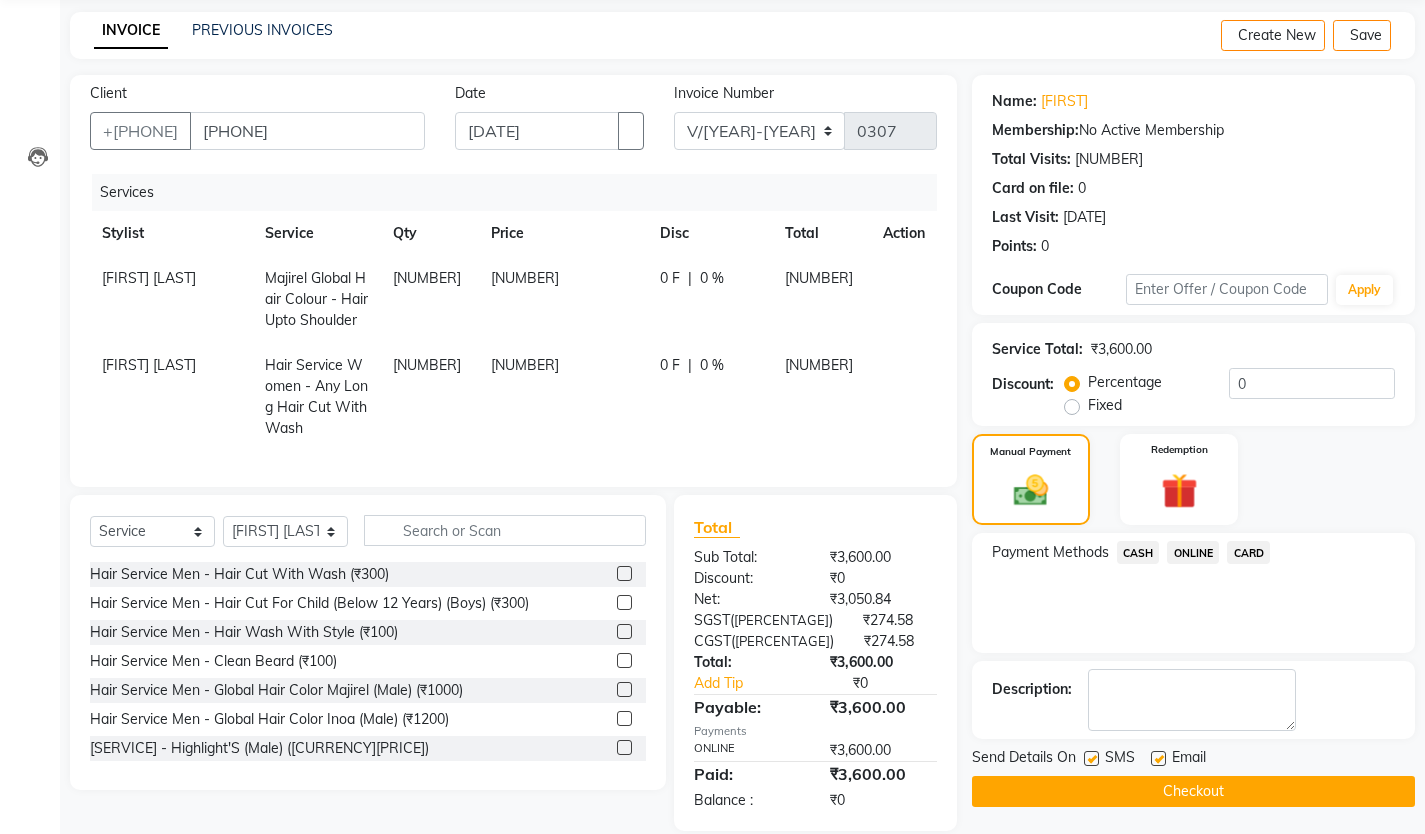 scroll, scrollTop: 116, scrollLeft: 0, axis: vertical 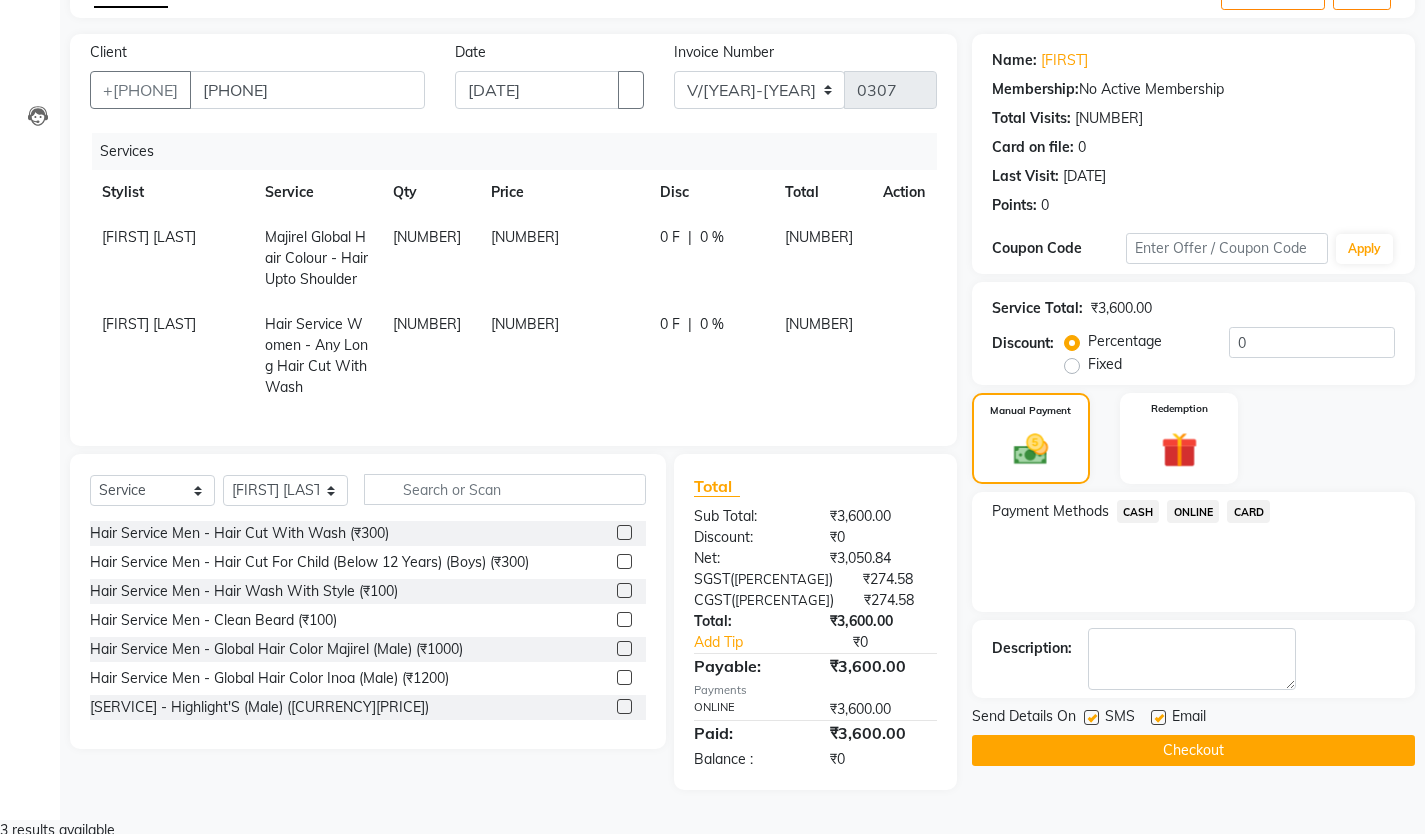 click at bounding box center (1158, 717) 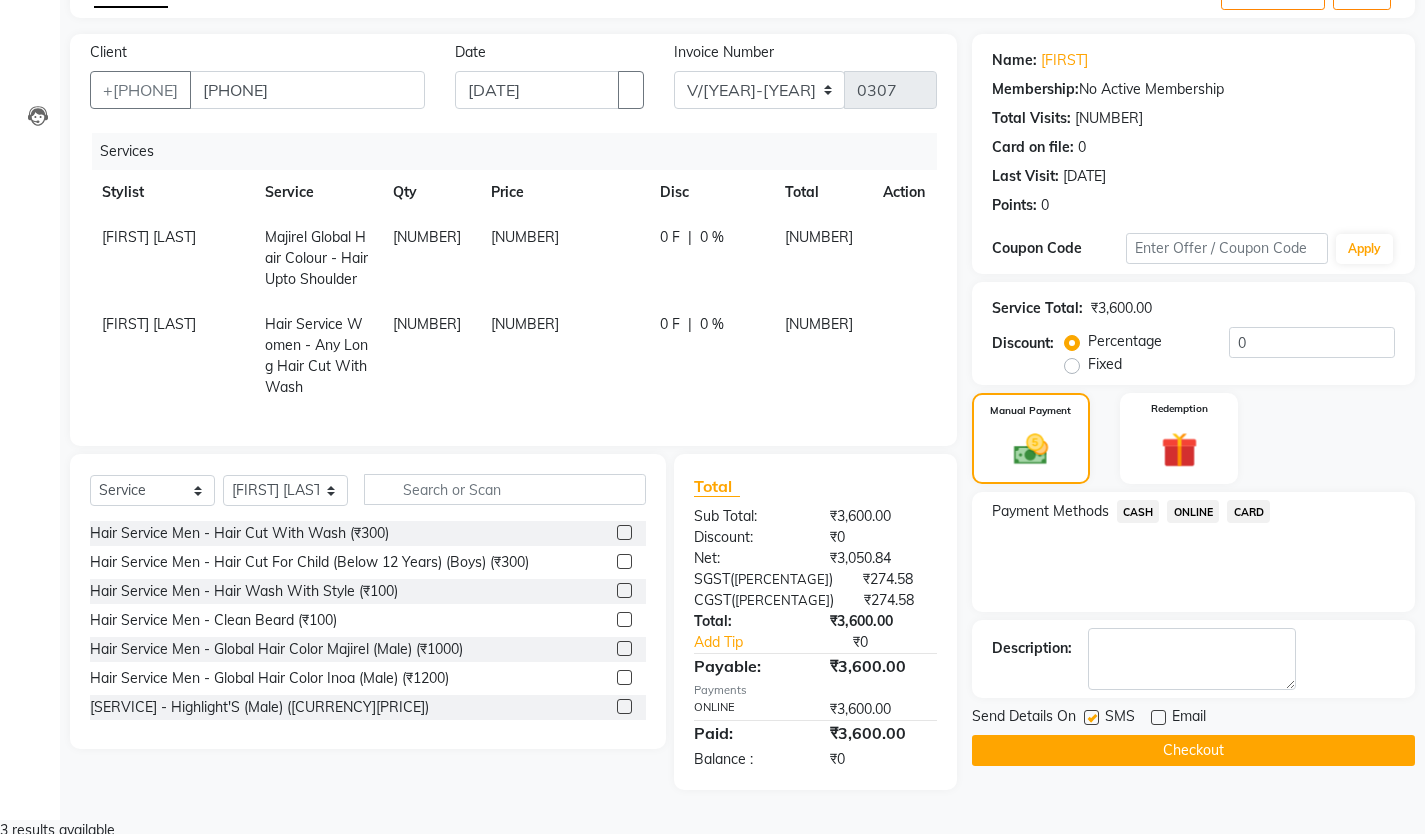 click at bounding box center (1091, 717) 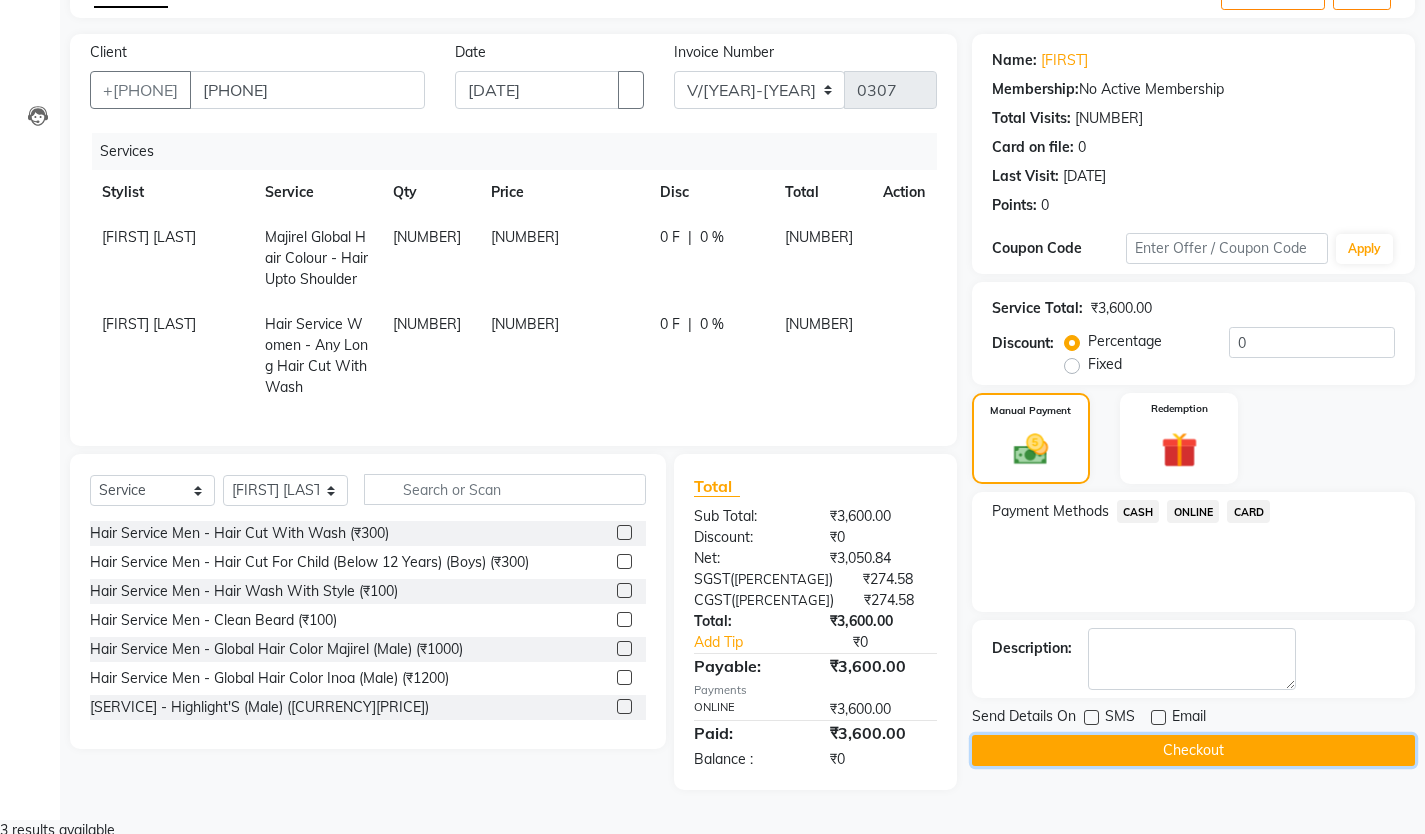 click on "Checkout" at bounding box center [1193, 750] 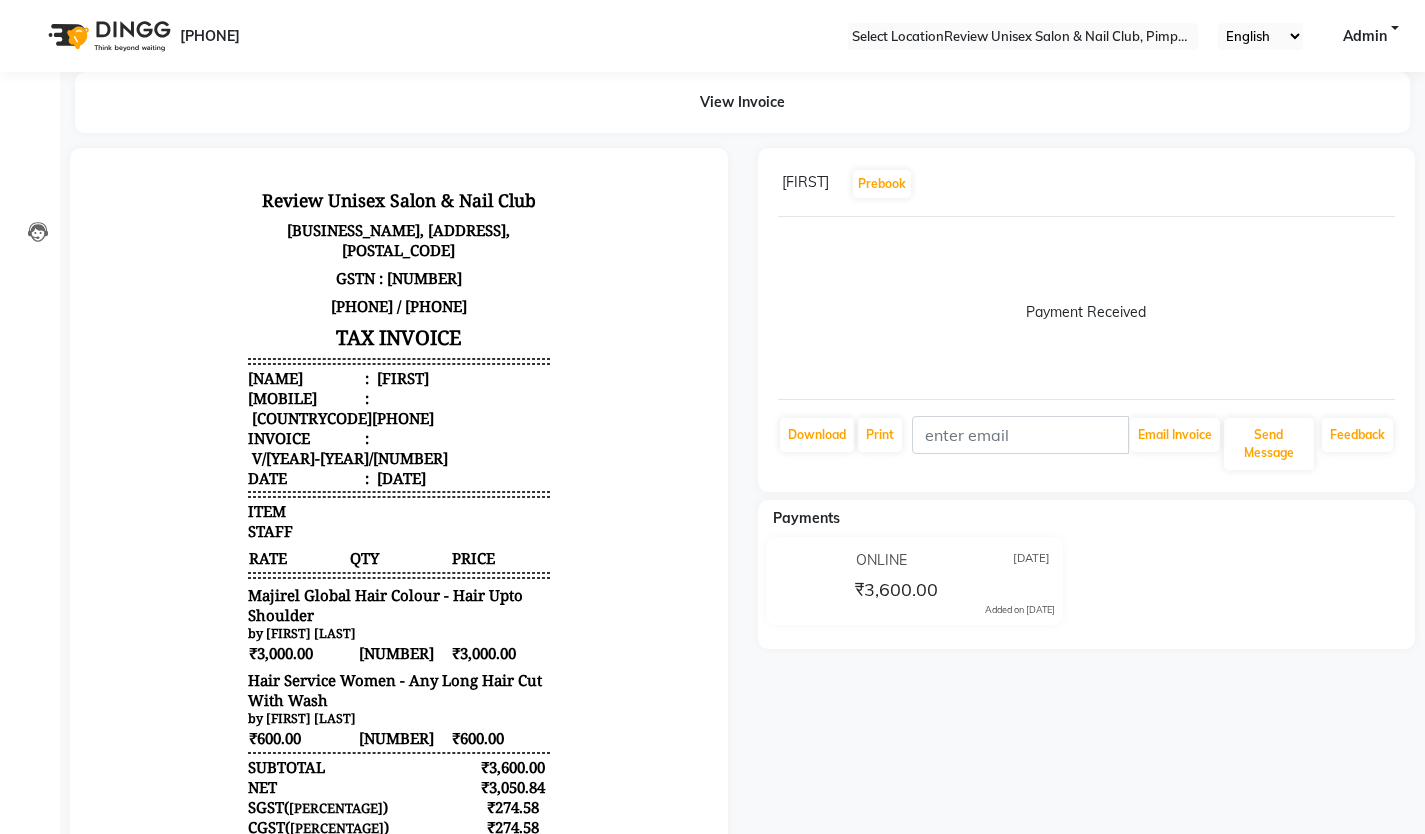 scroll, scrollTop: 0, scrollLeft: 0, axis: both 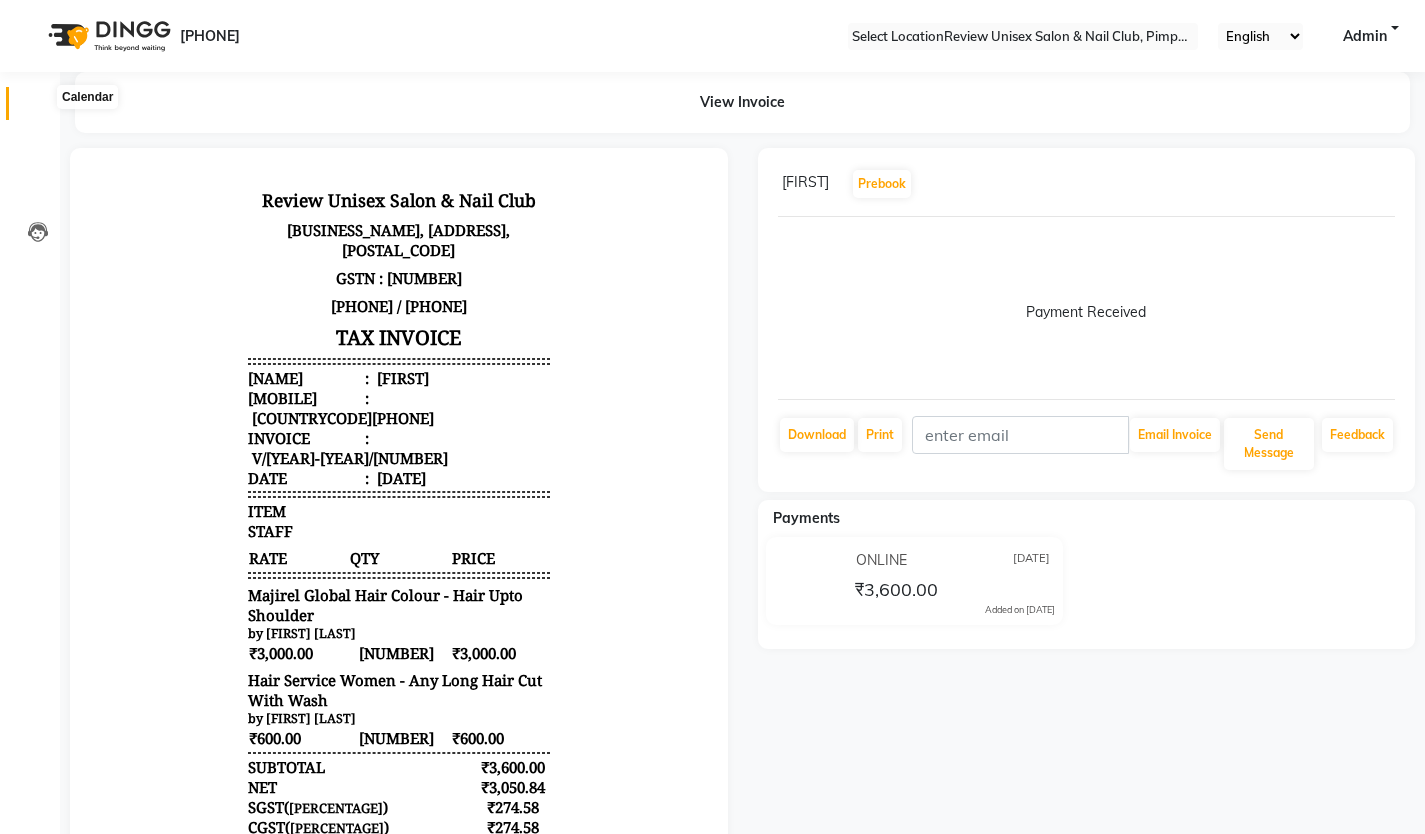 click at bounding box center (37, 108) 